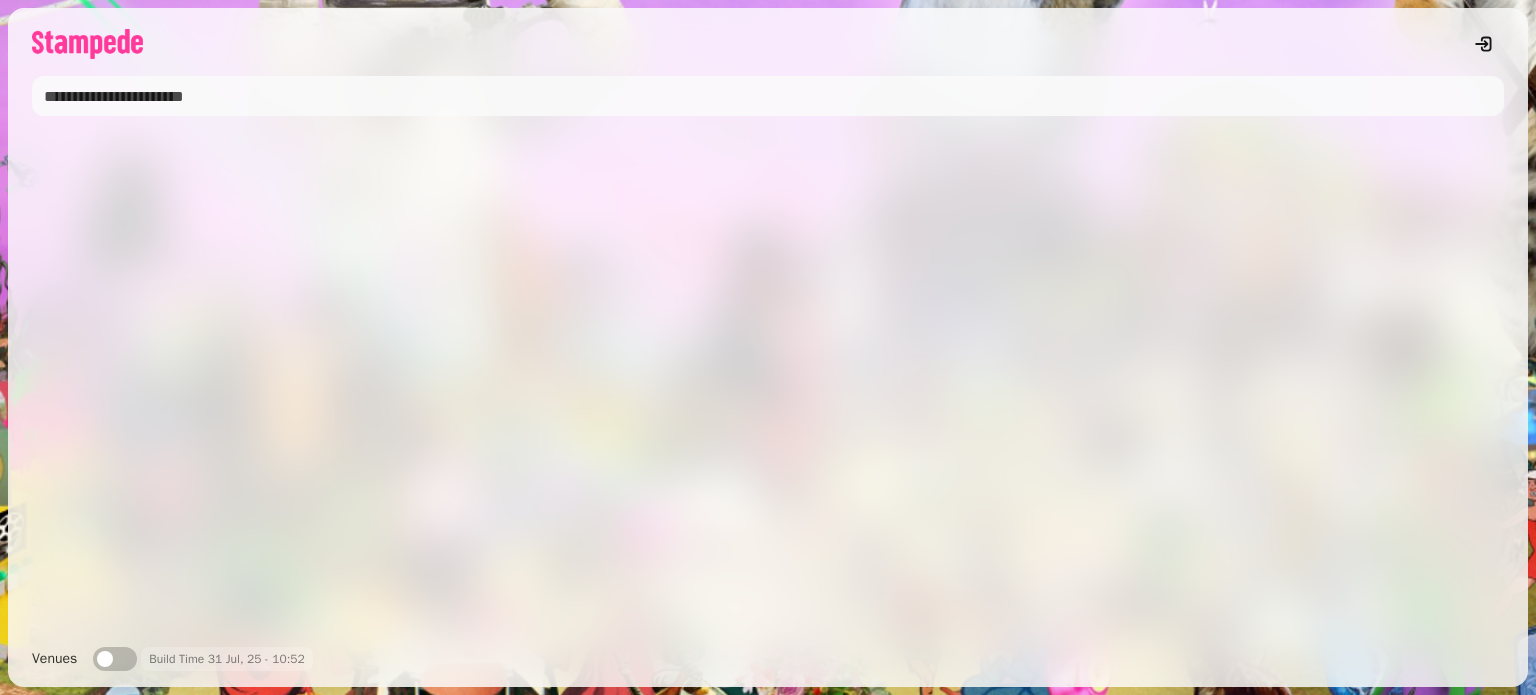 scroll, scrollTop: 0, scrollLeft: 0, axis: both 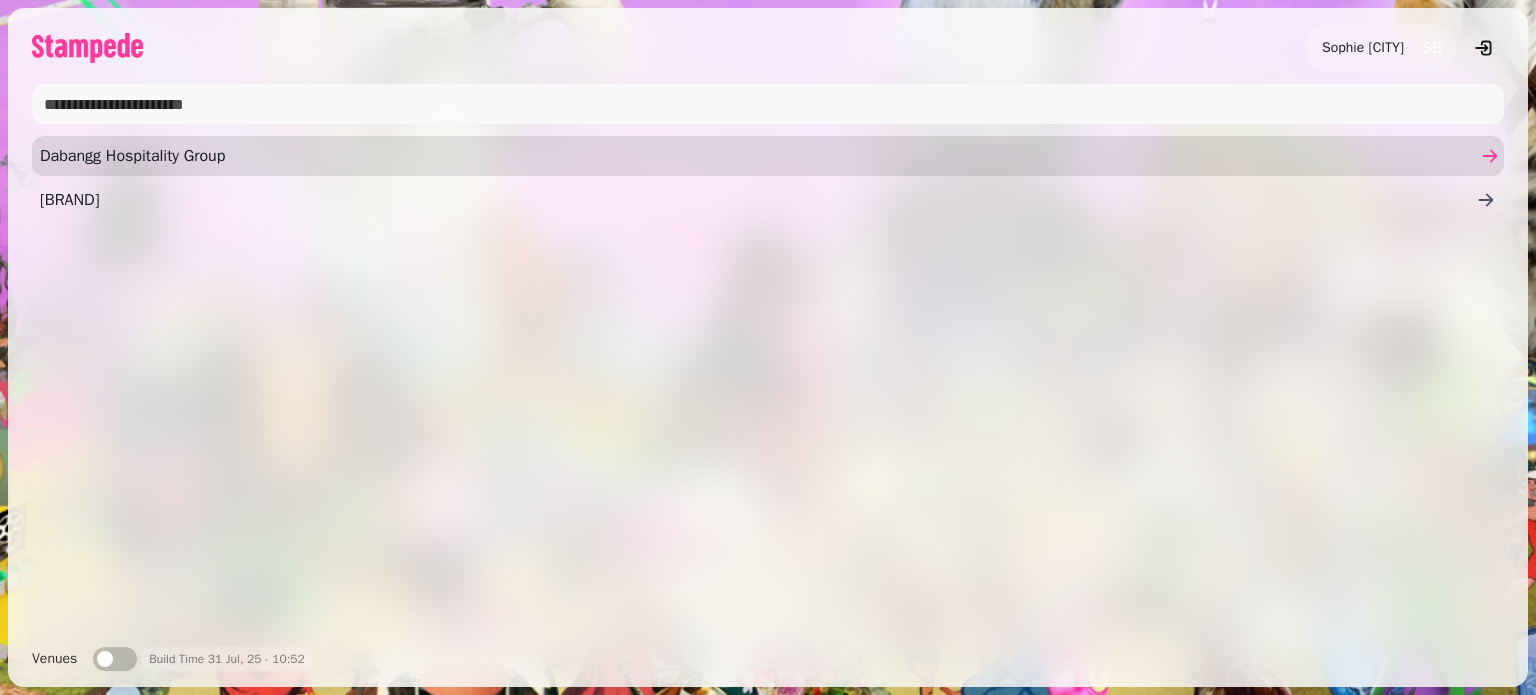 click on "Dabangg Hospitality Group" at bounding box center [758, 156] 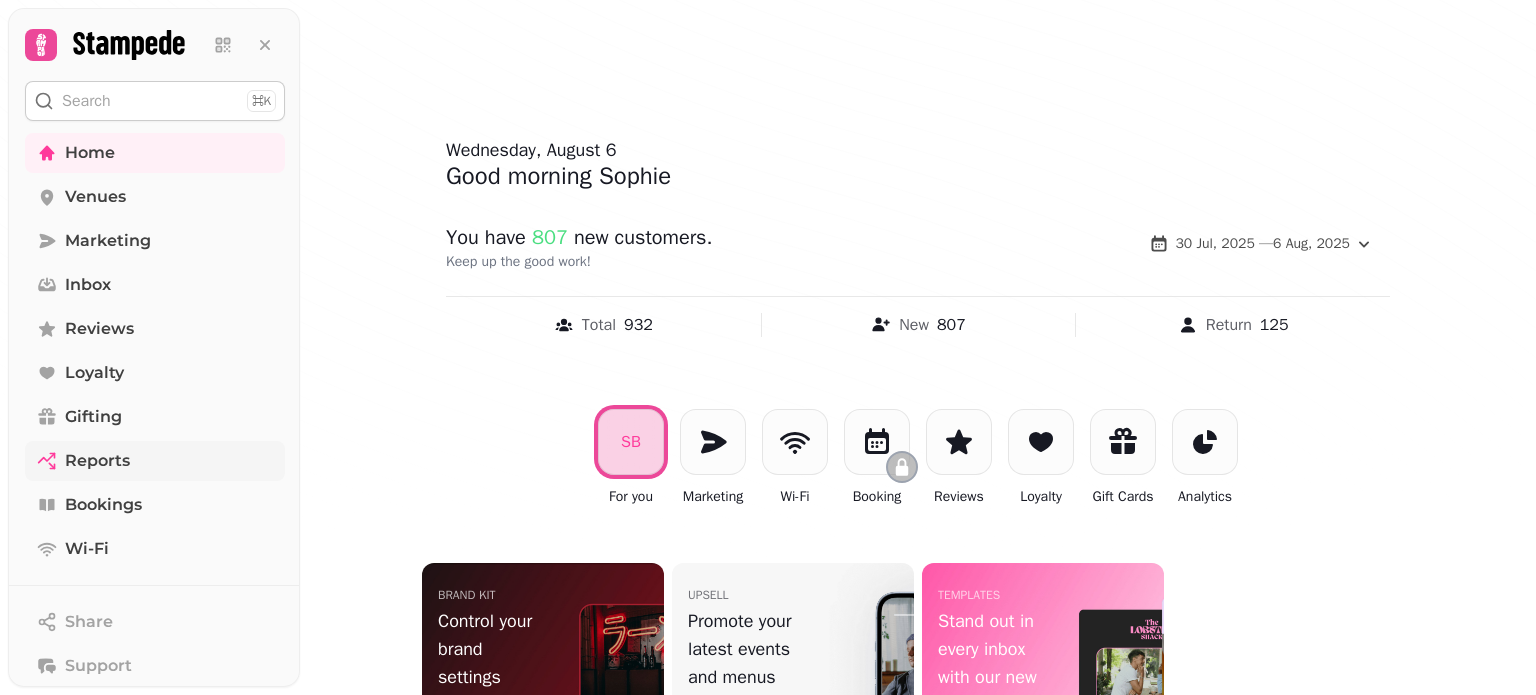 click on "Reports" at bounding box center (97, 461) 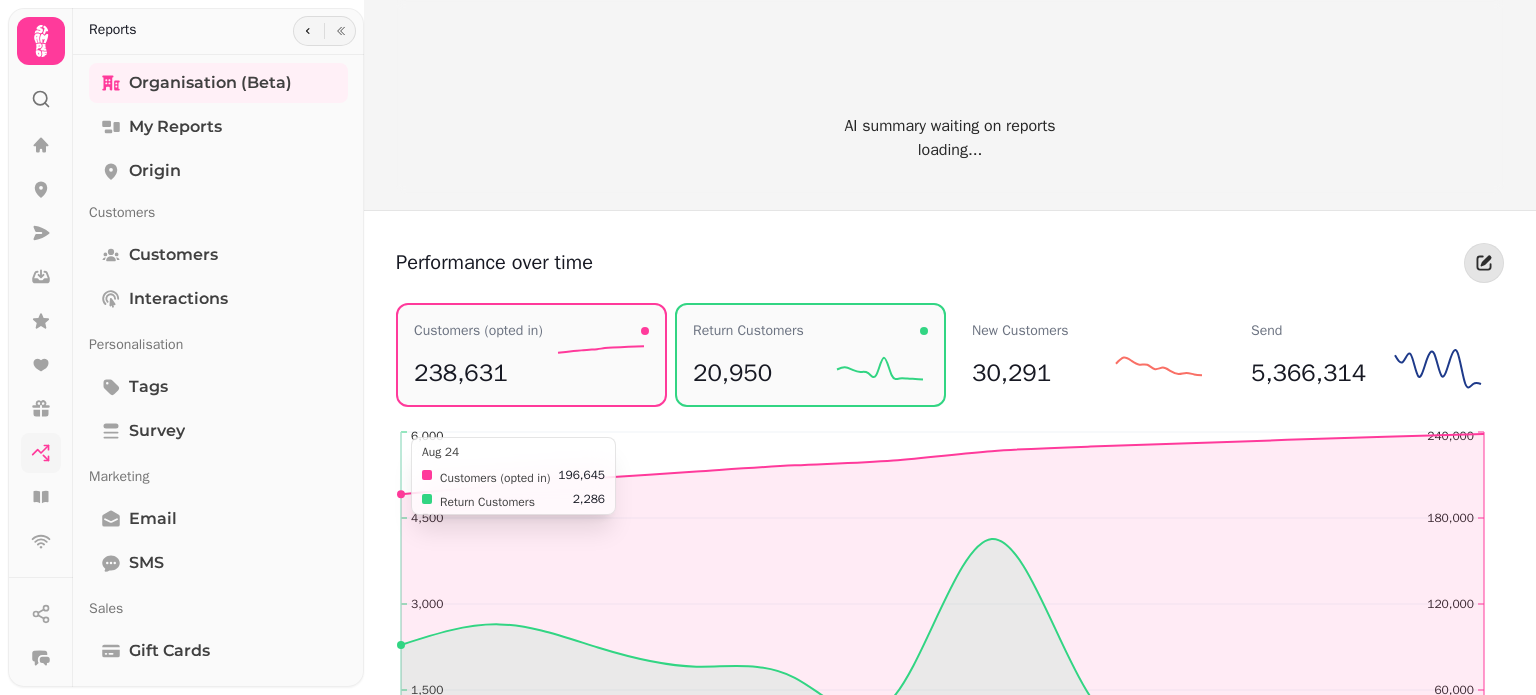 scroll, scrollTop: 0, scrollLeft: 0, axis: both 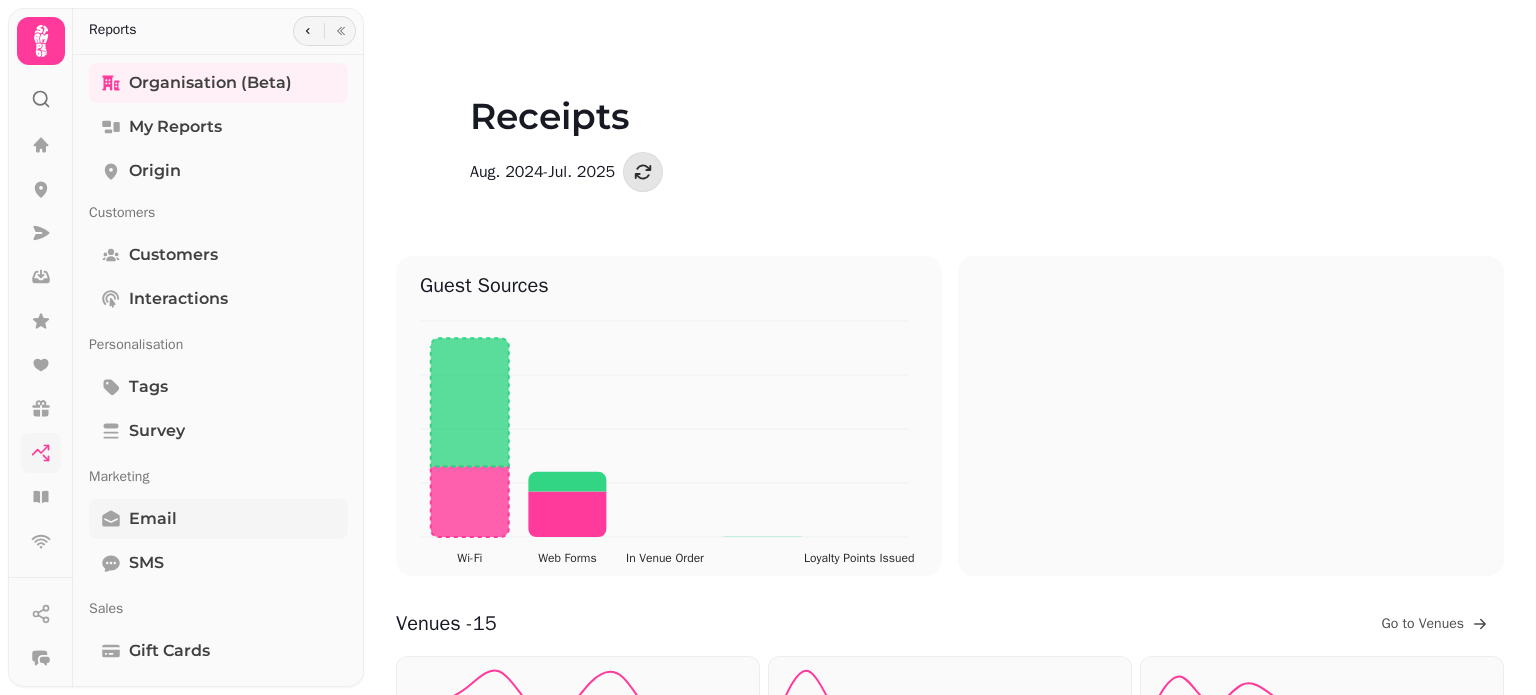 click on "Email" at bounding box center (218, 519) 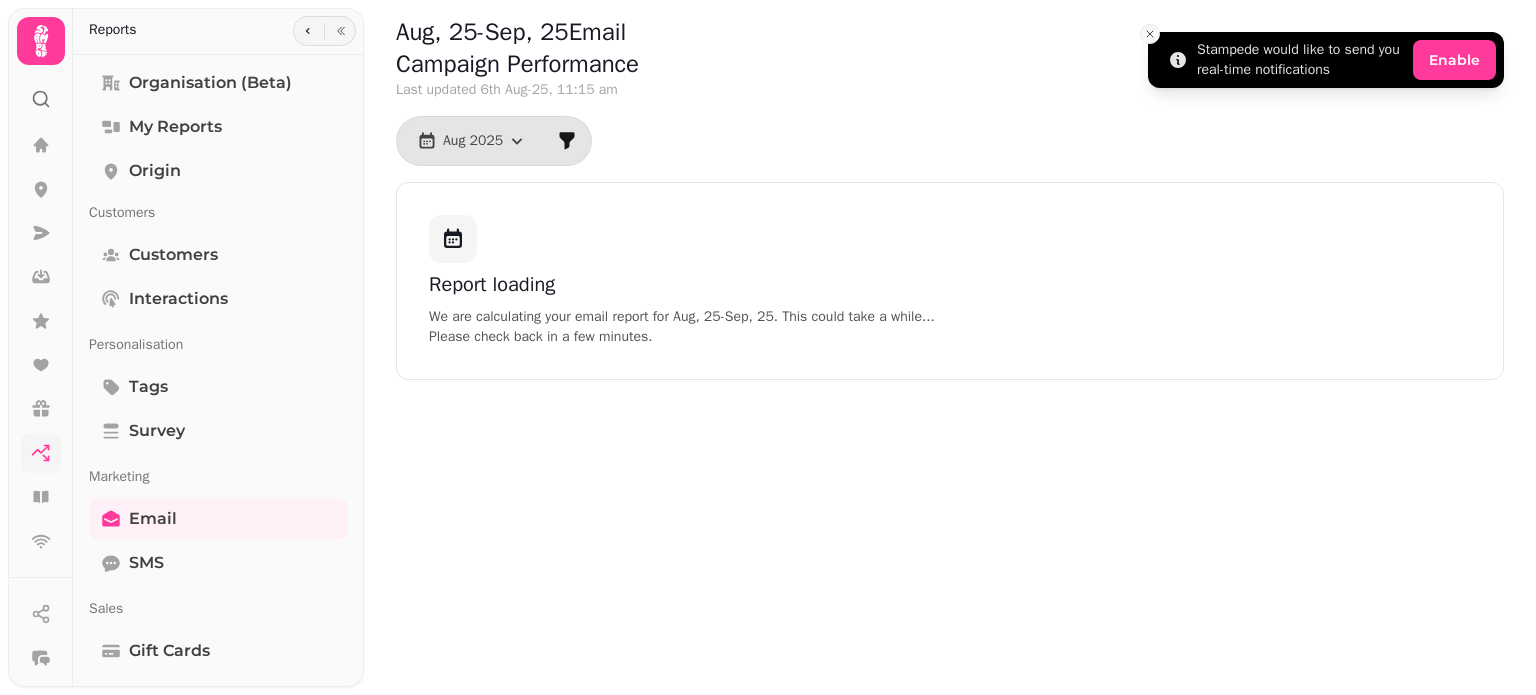 click 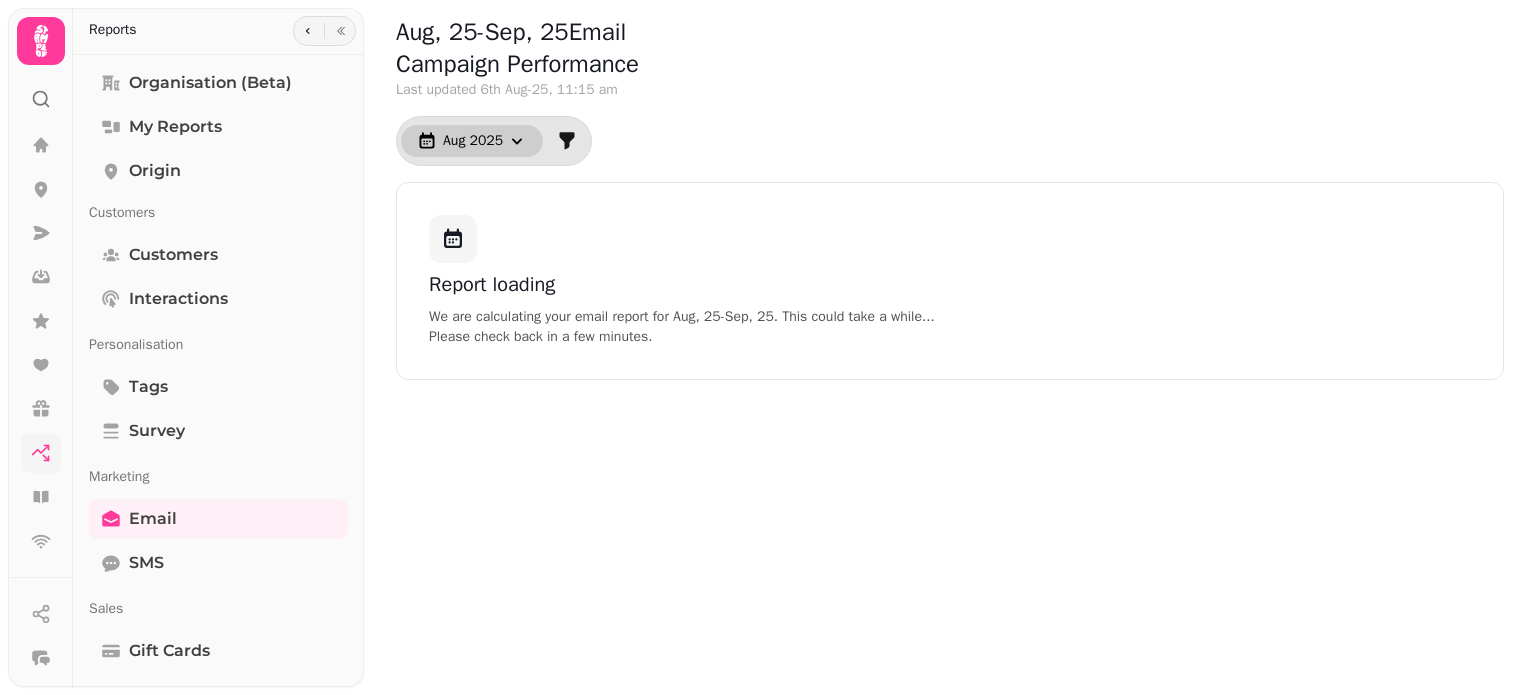 click 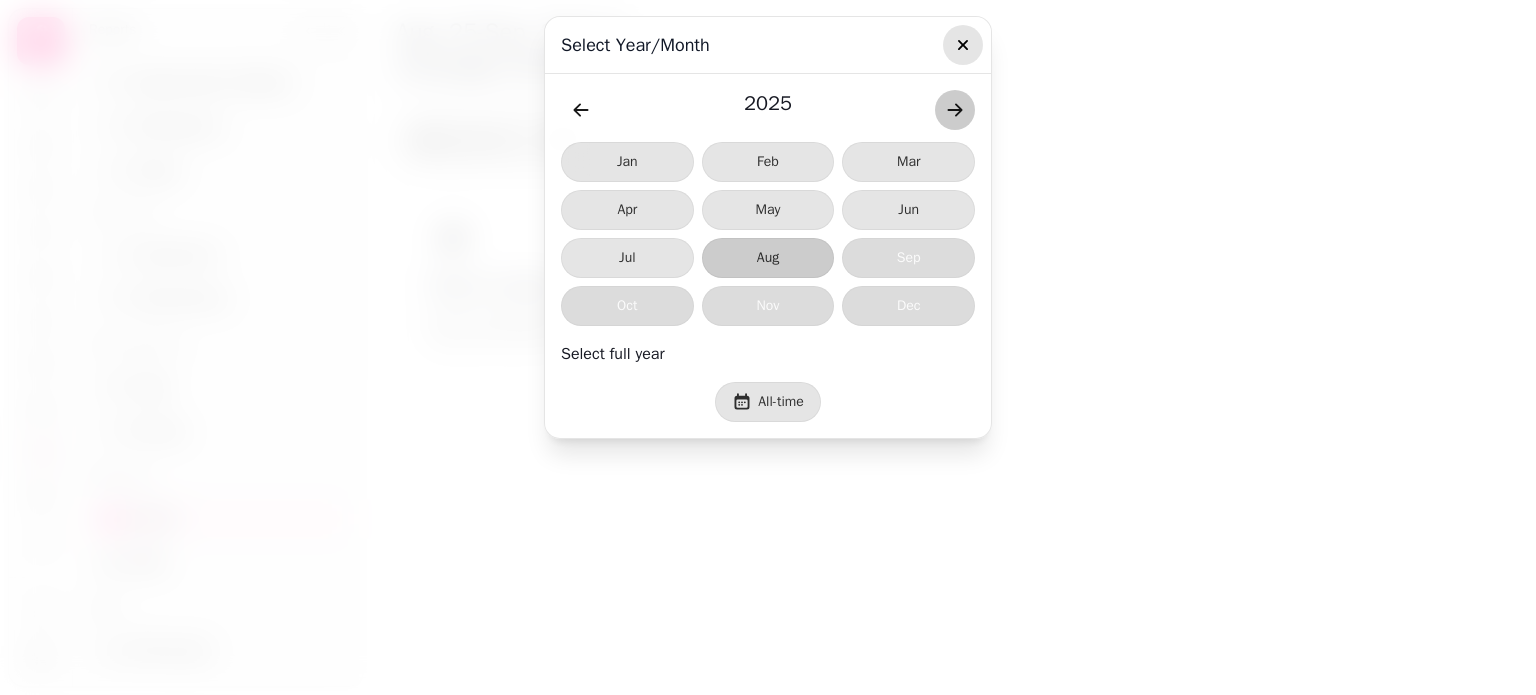 click at bounding box center [963, 45] 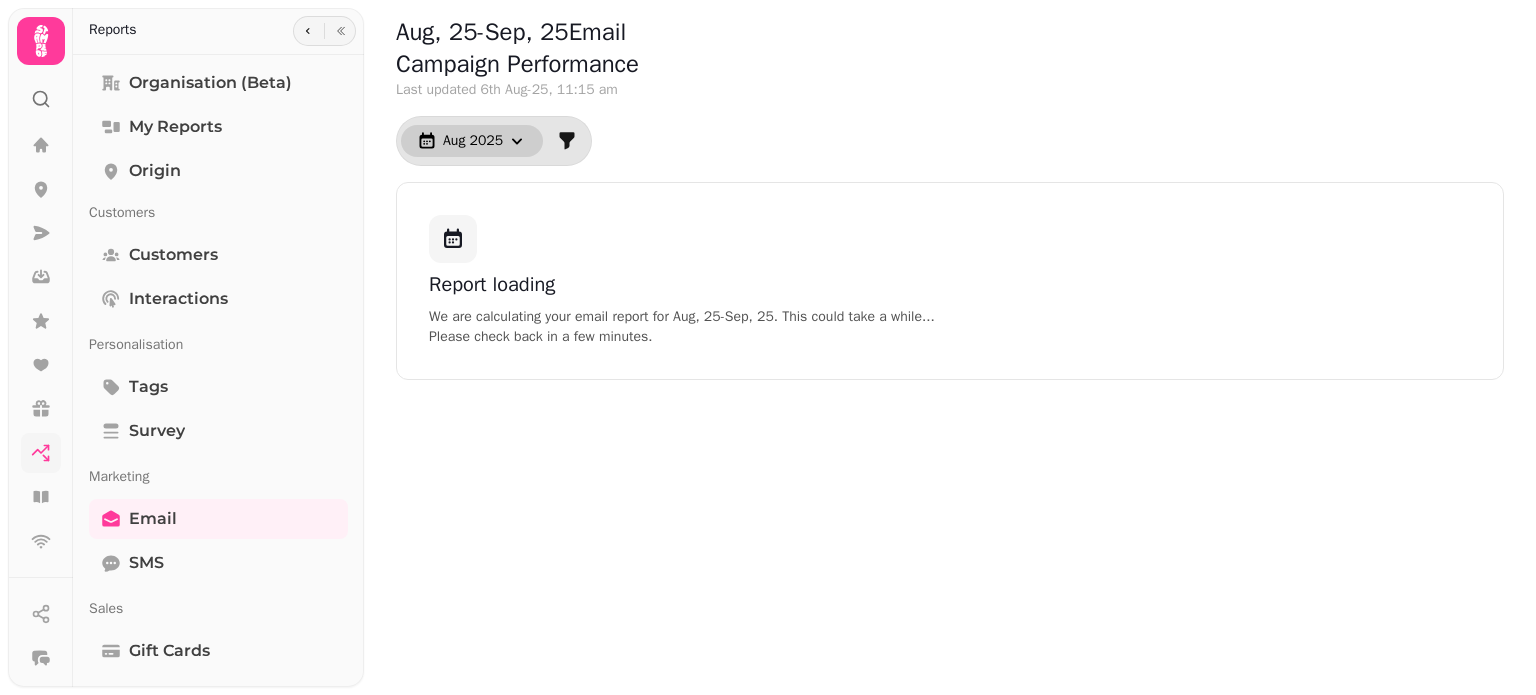click 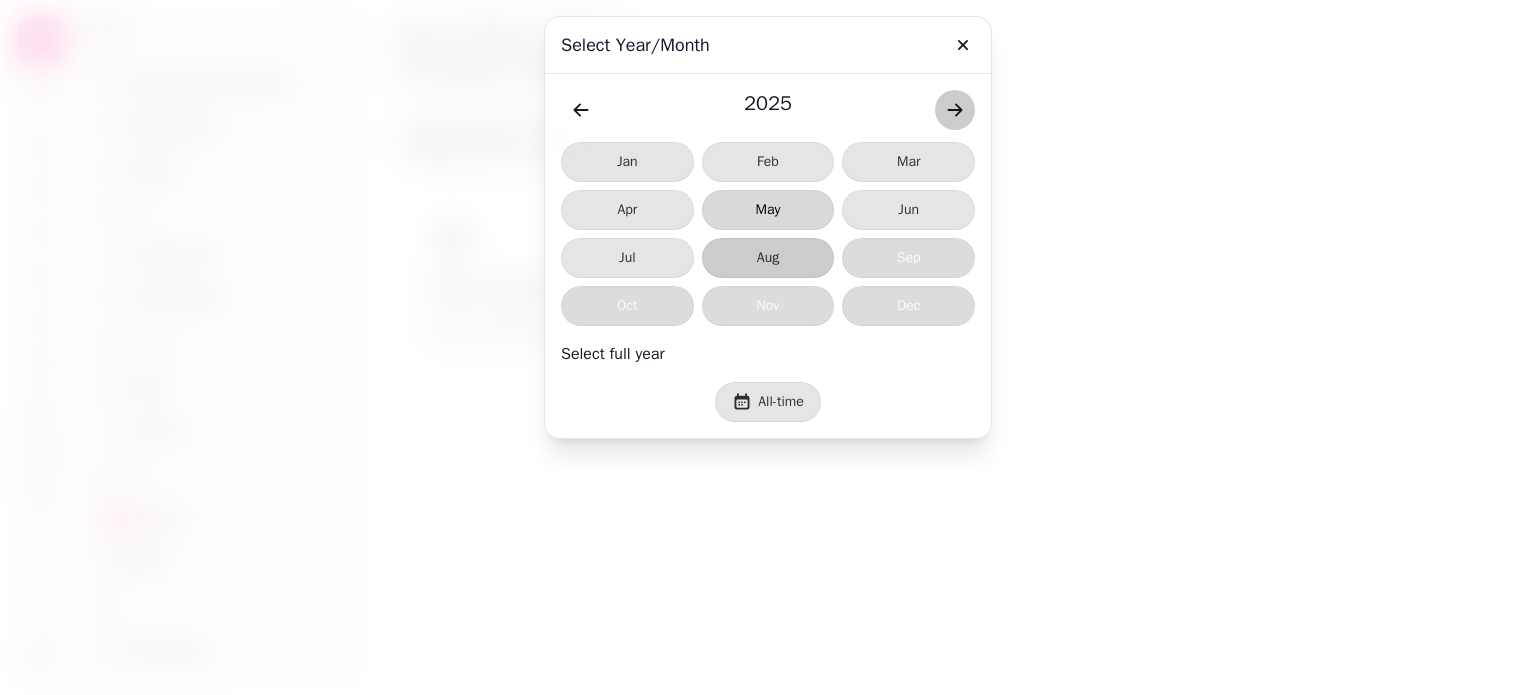 click on "May" at bounding box center [768, 210] 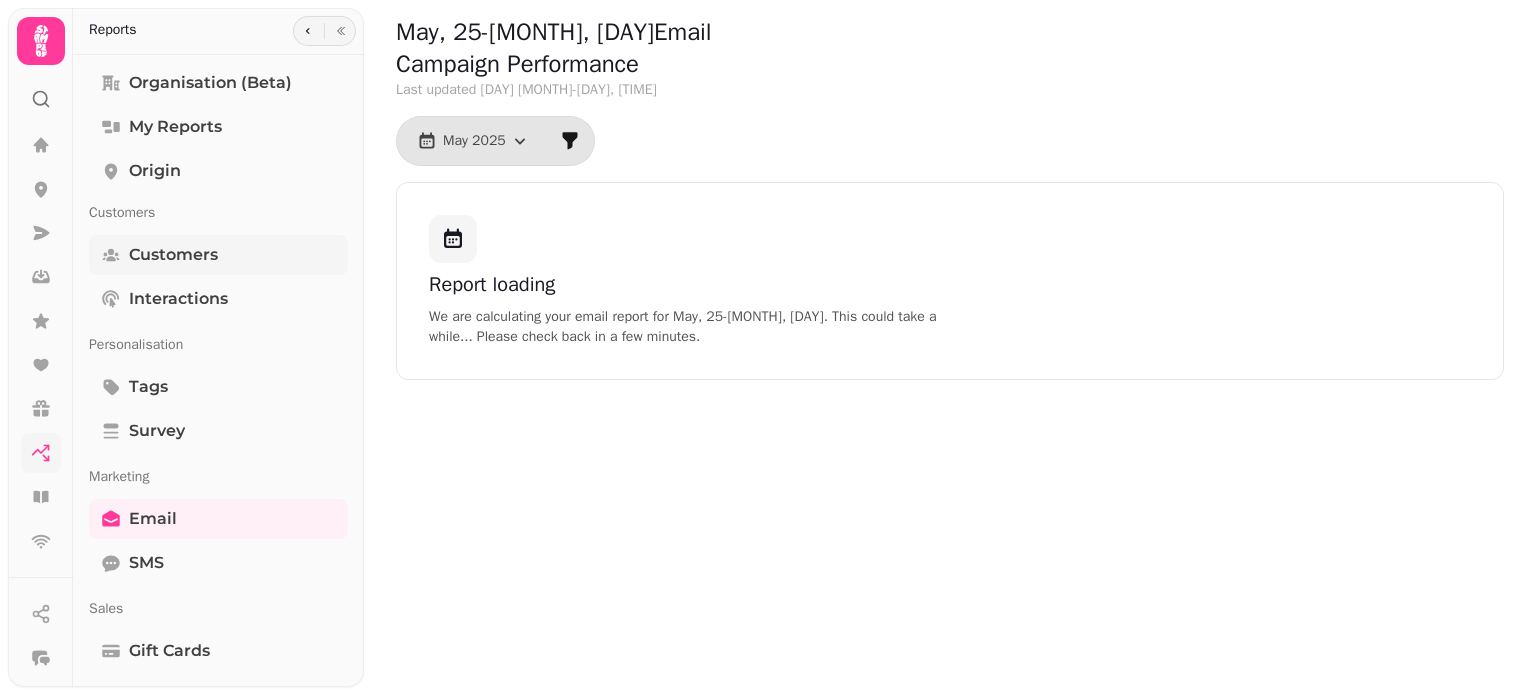 click on "Customers" at bounding box center (173, 255) 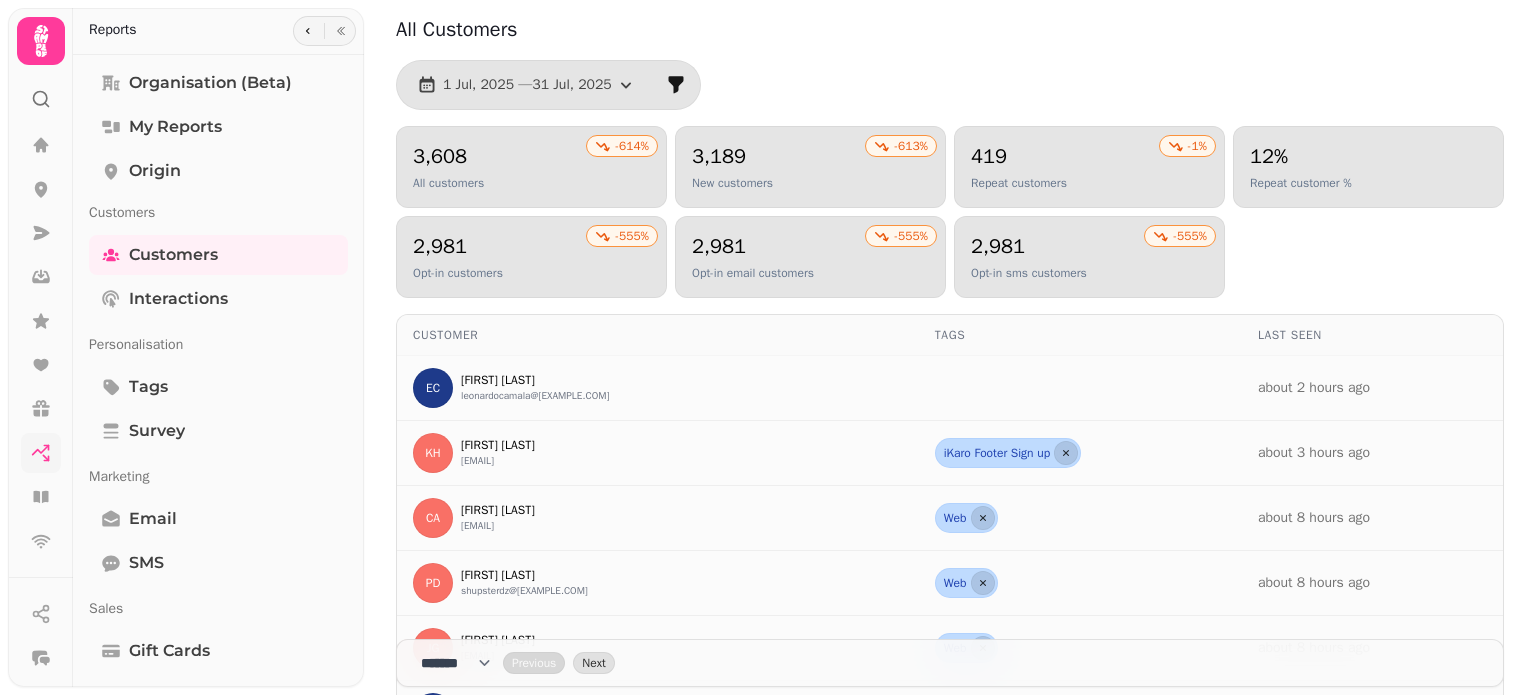 scroll, scrollTop: 386, scrollLeft: 0, axis: vertical 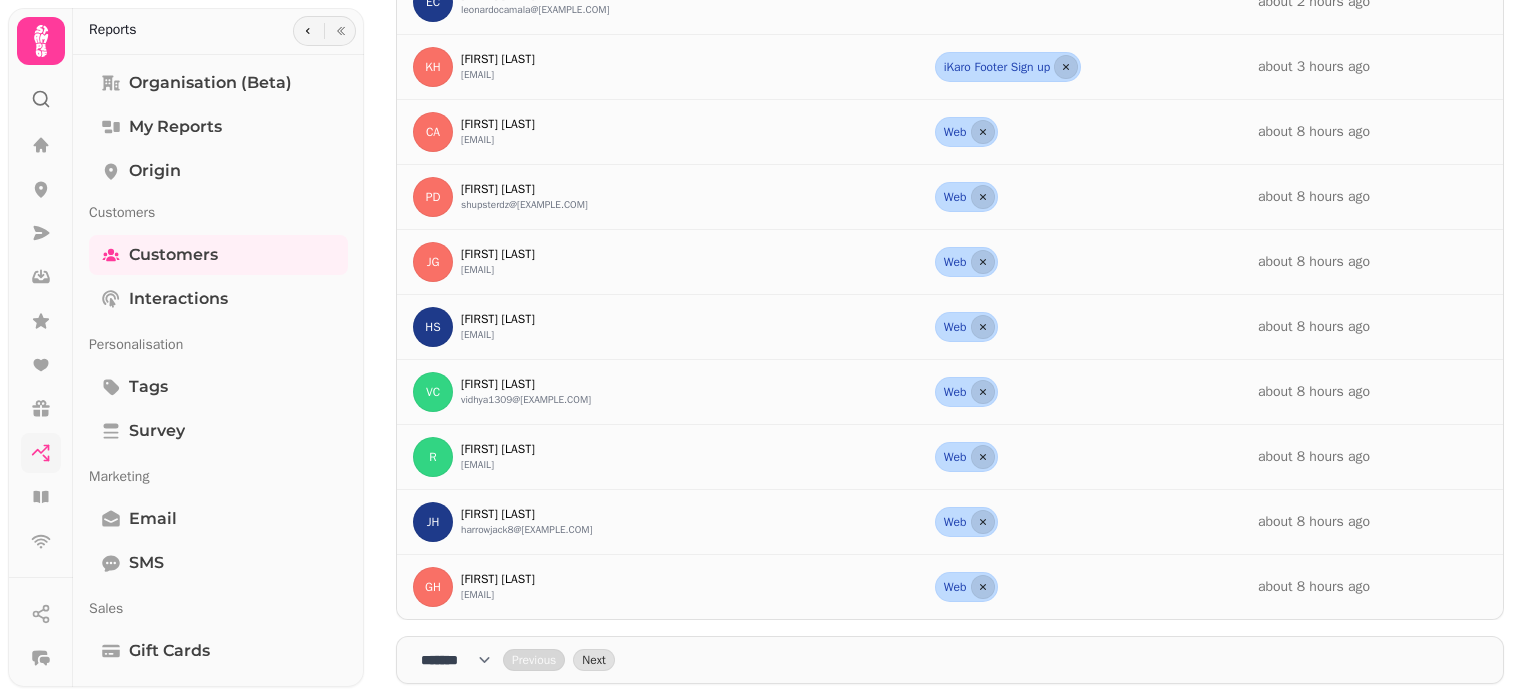 click on "**** * **** ** **** ** **** ** **** *** **** *** **** ***" at bounding box center (462, 660) 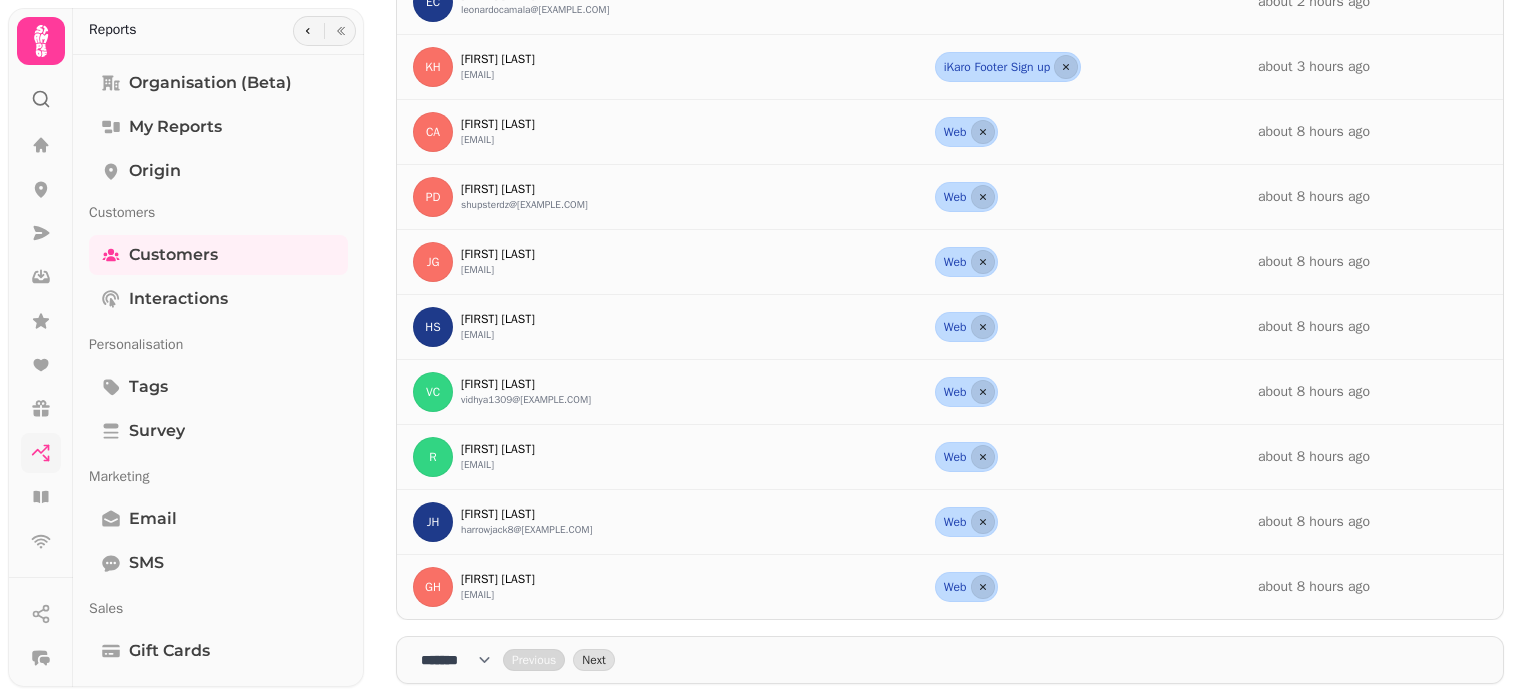 select on "***" 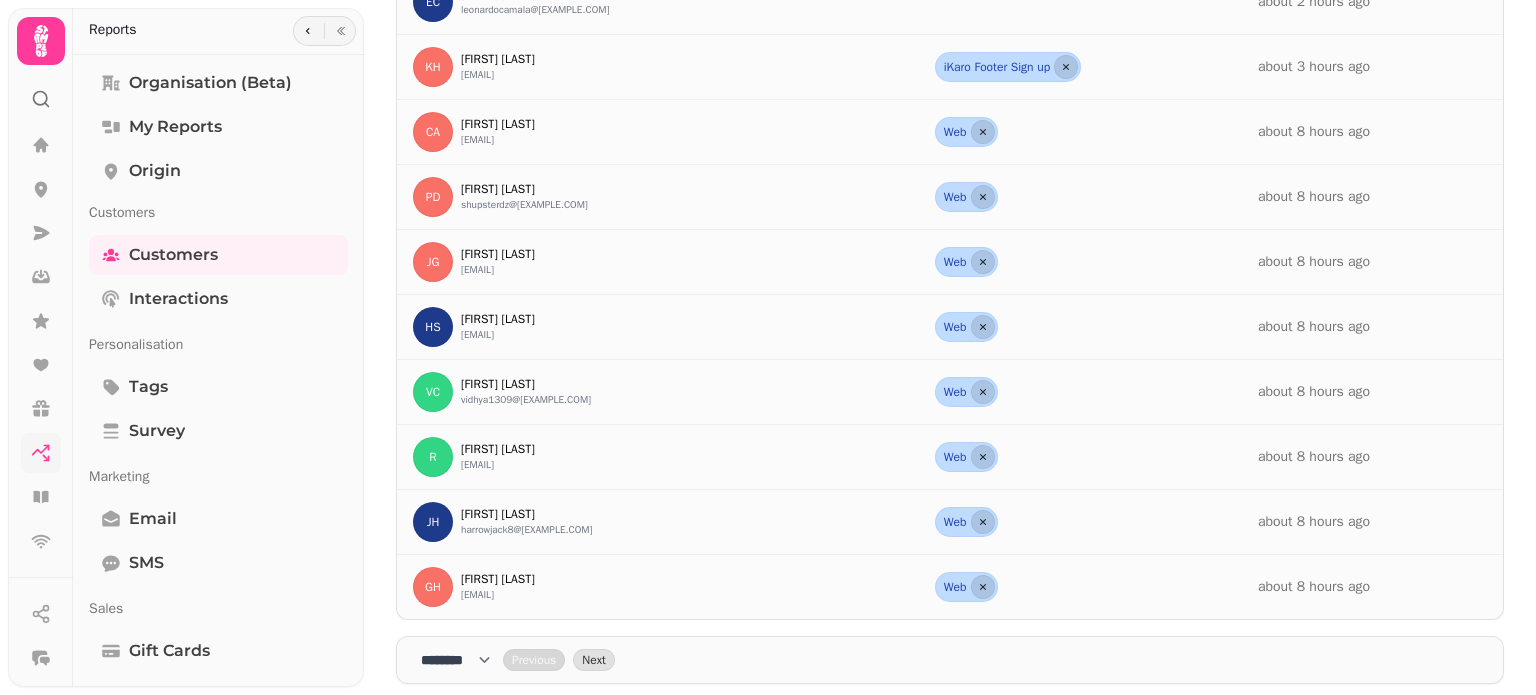 click on "**** * **** ** **** ** **** ** **** *** **** *** **** ***" at bounding box center (462, 660) 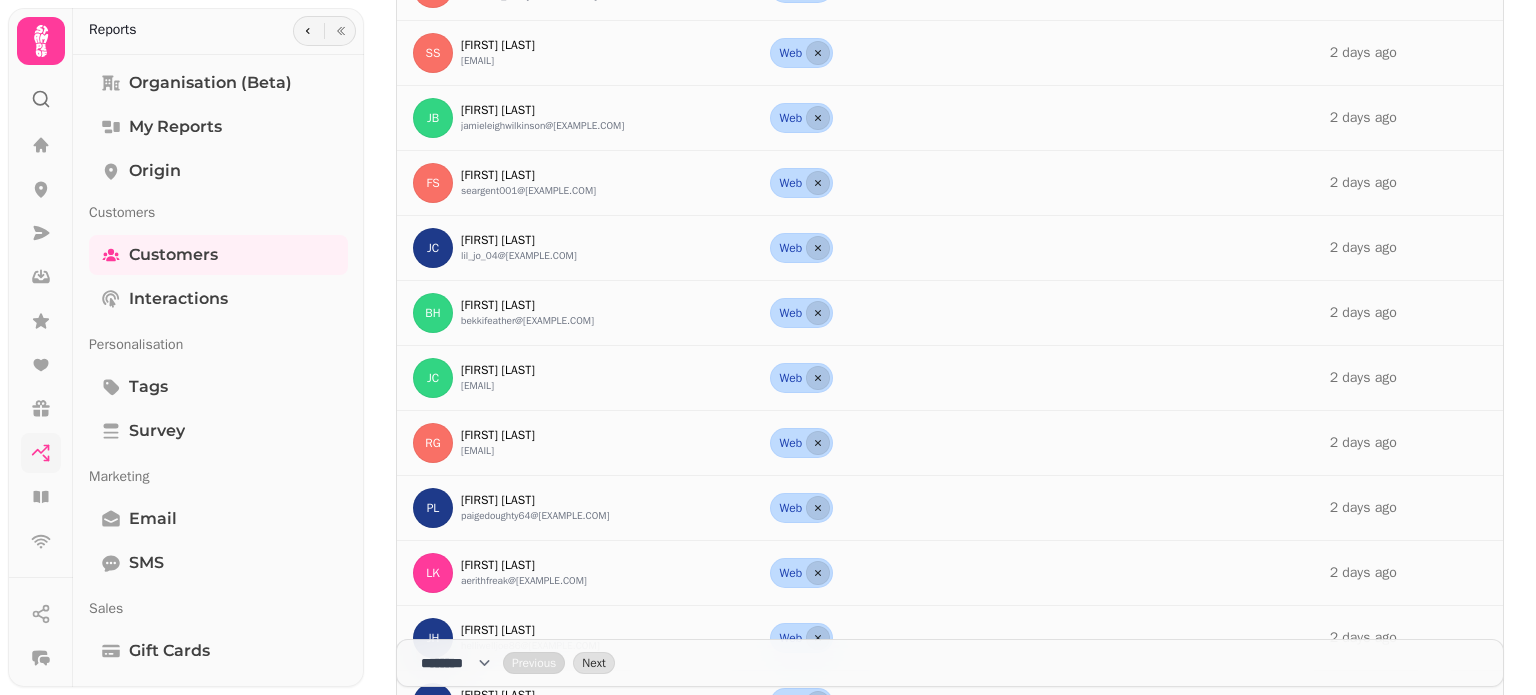 scroll, scrollTop: 12698, scrollLeft: 0, axis: vertical 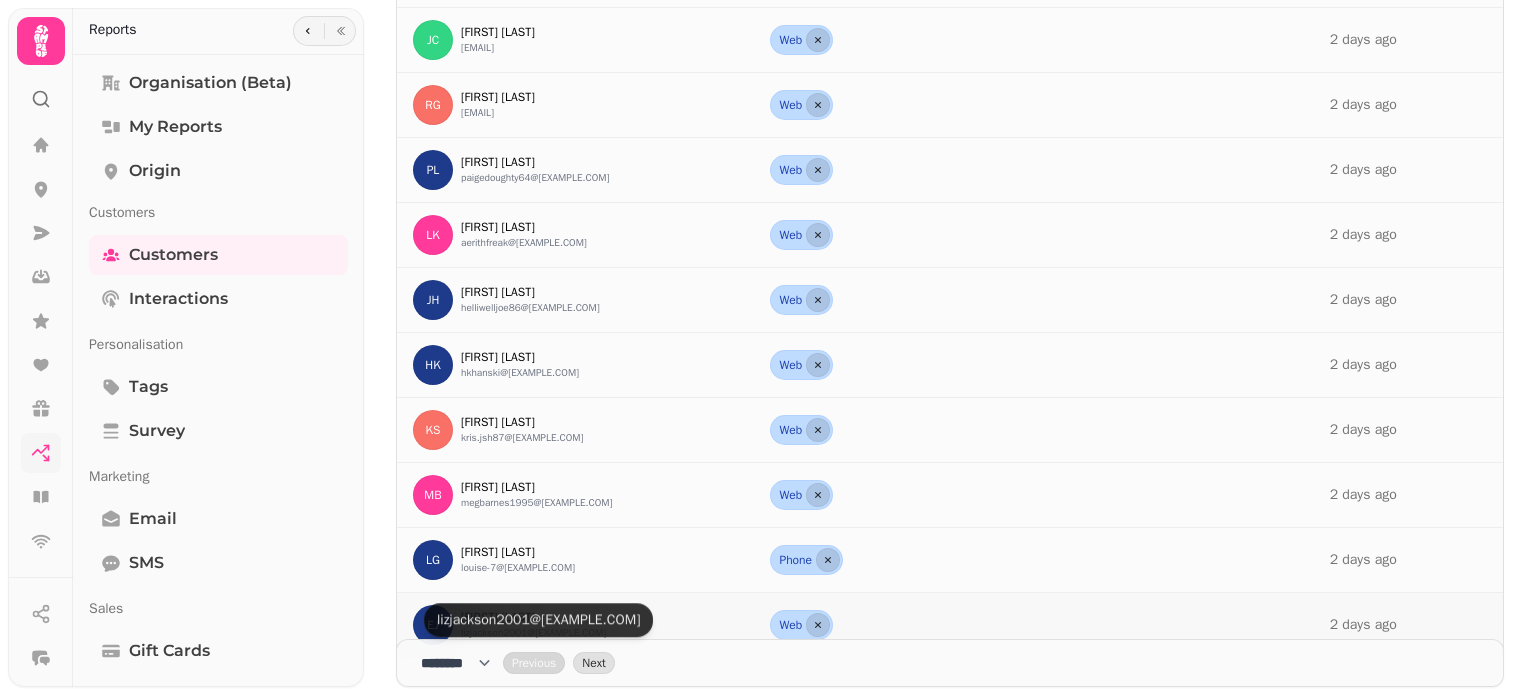 click on "lizjackson2001@[EXAMPLE.COM]" at bounding box center (533, 633) 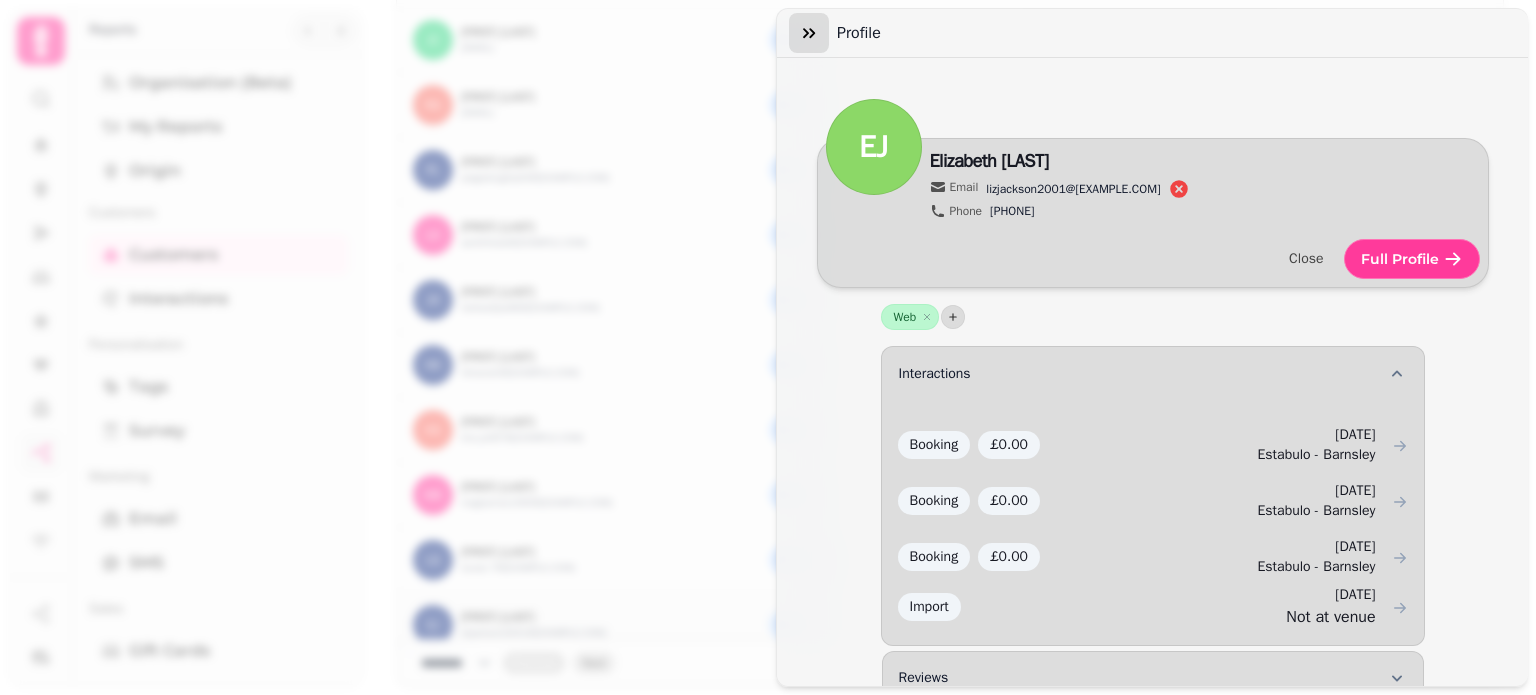 click 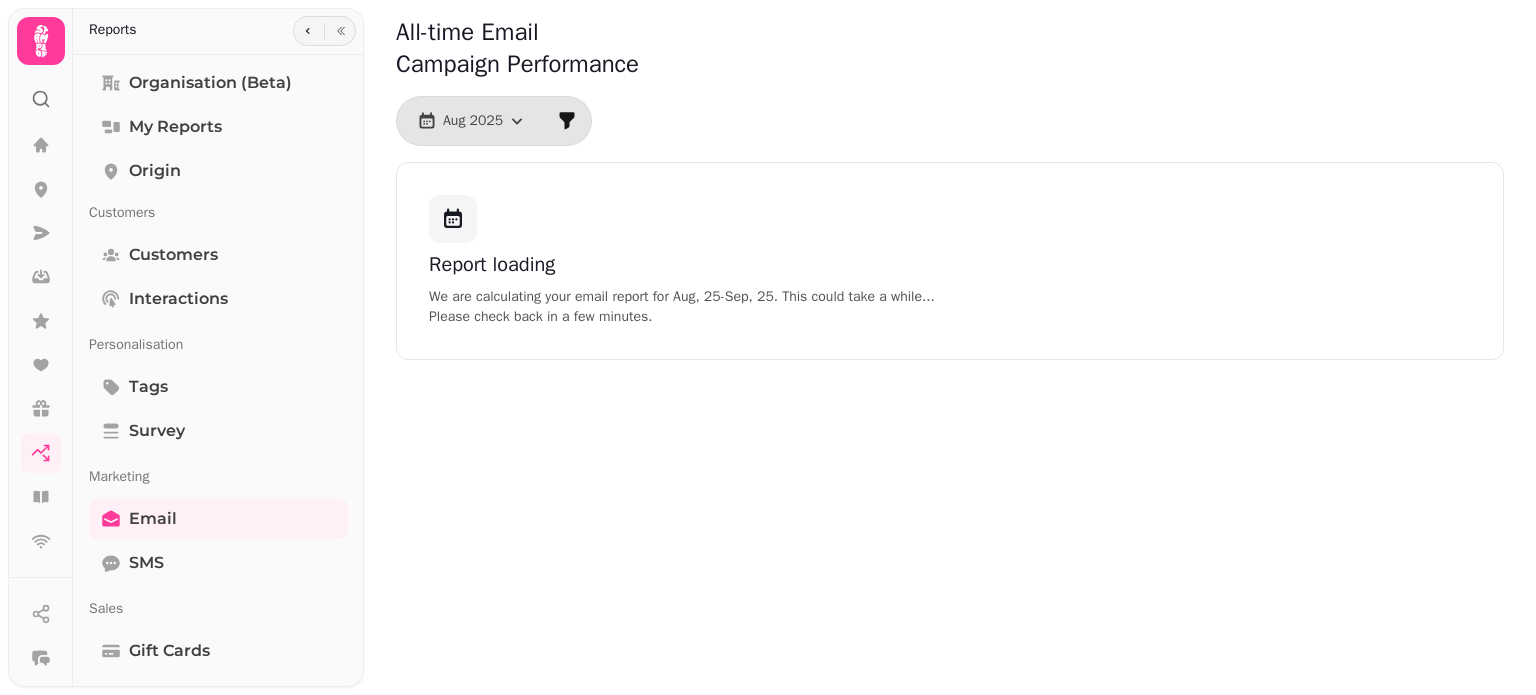 scroll, scrollTop: 0, scrollLeft: 0, axis: both 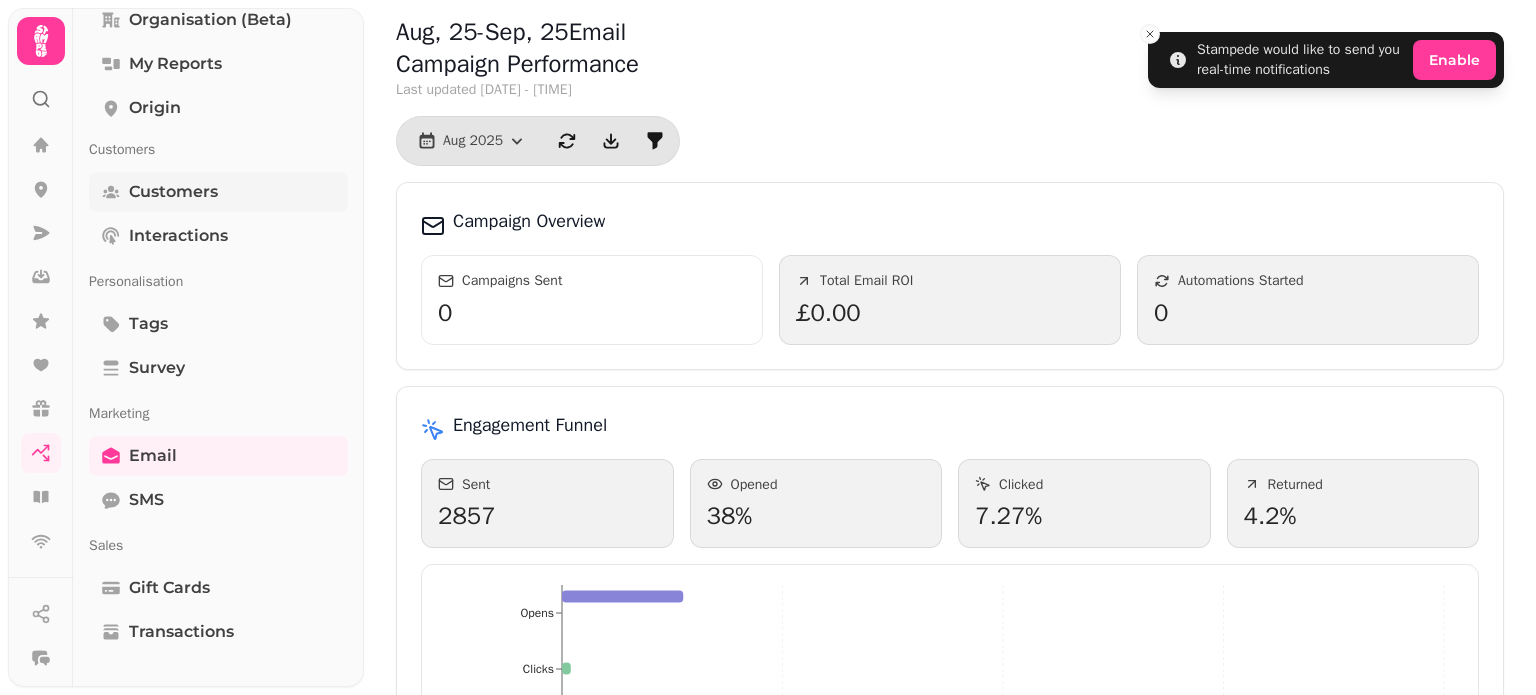 click on "Customers" at bounding box center (173, 192) 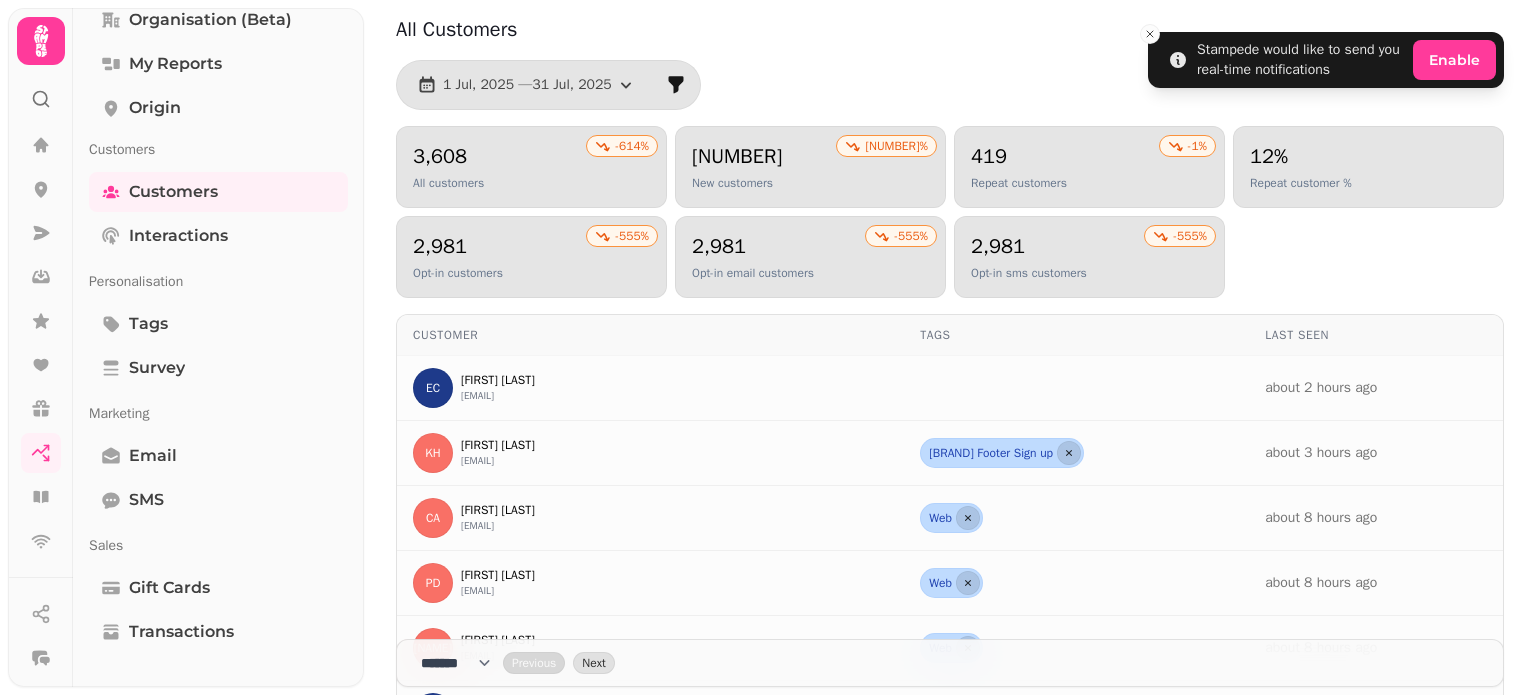 click 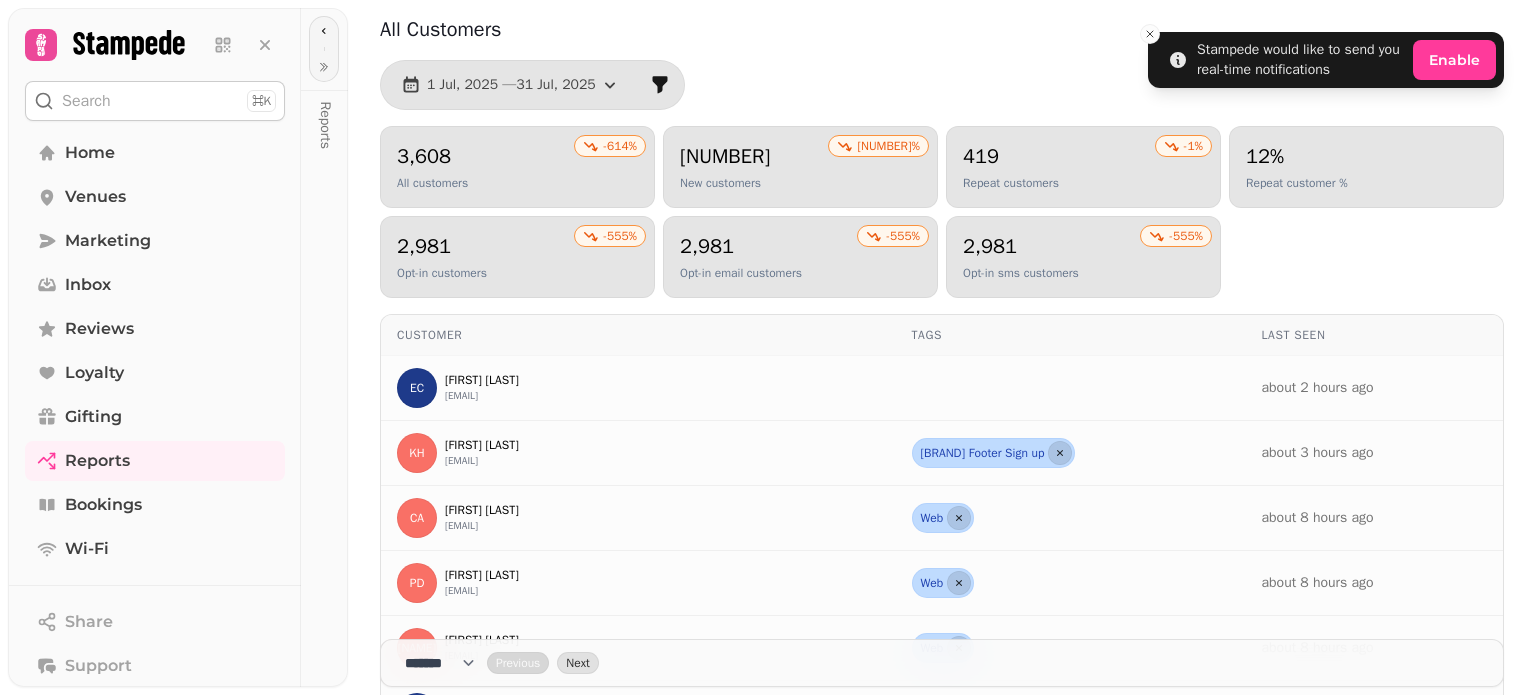 scroll, scrollTop: 0, scrollLeft: 0, axis: both 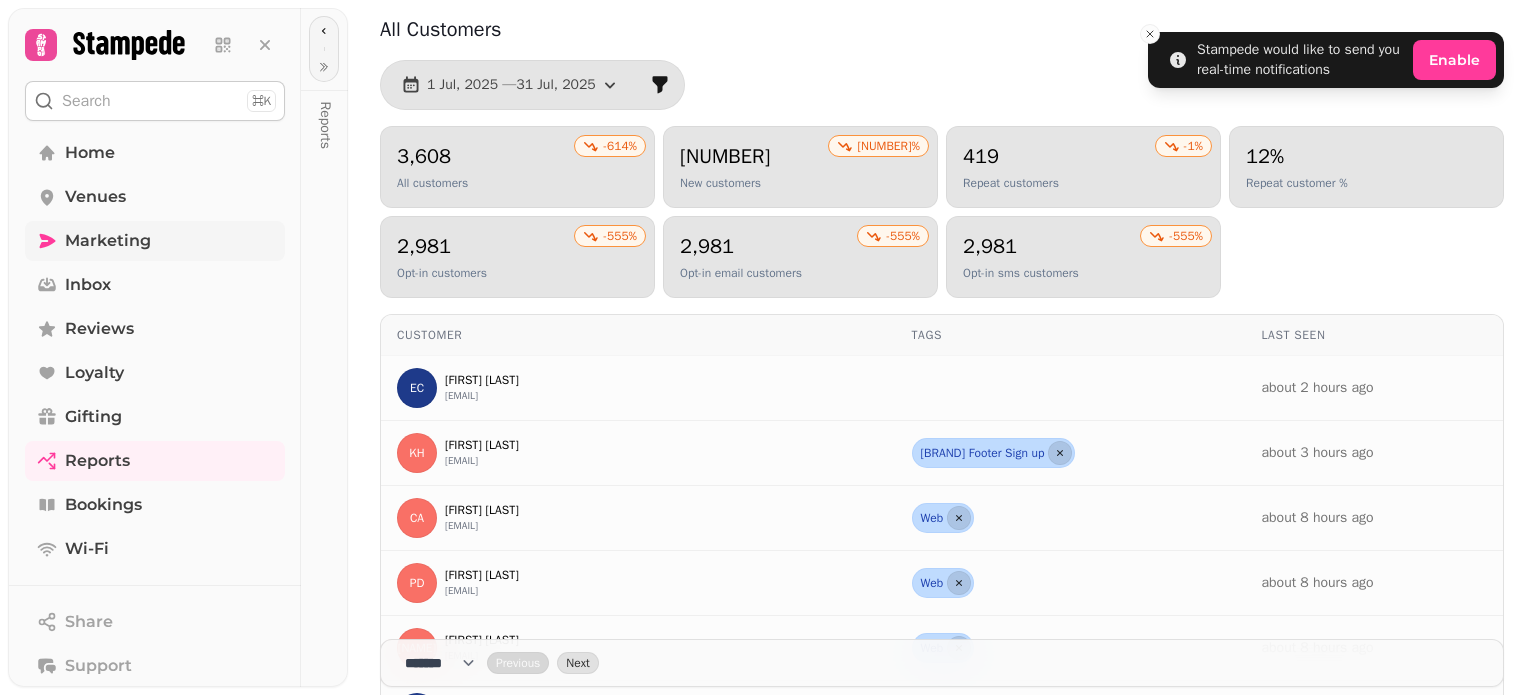 click on "Marketing" at bounding box center (155, 241) 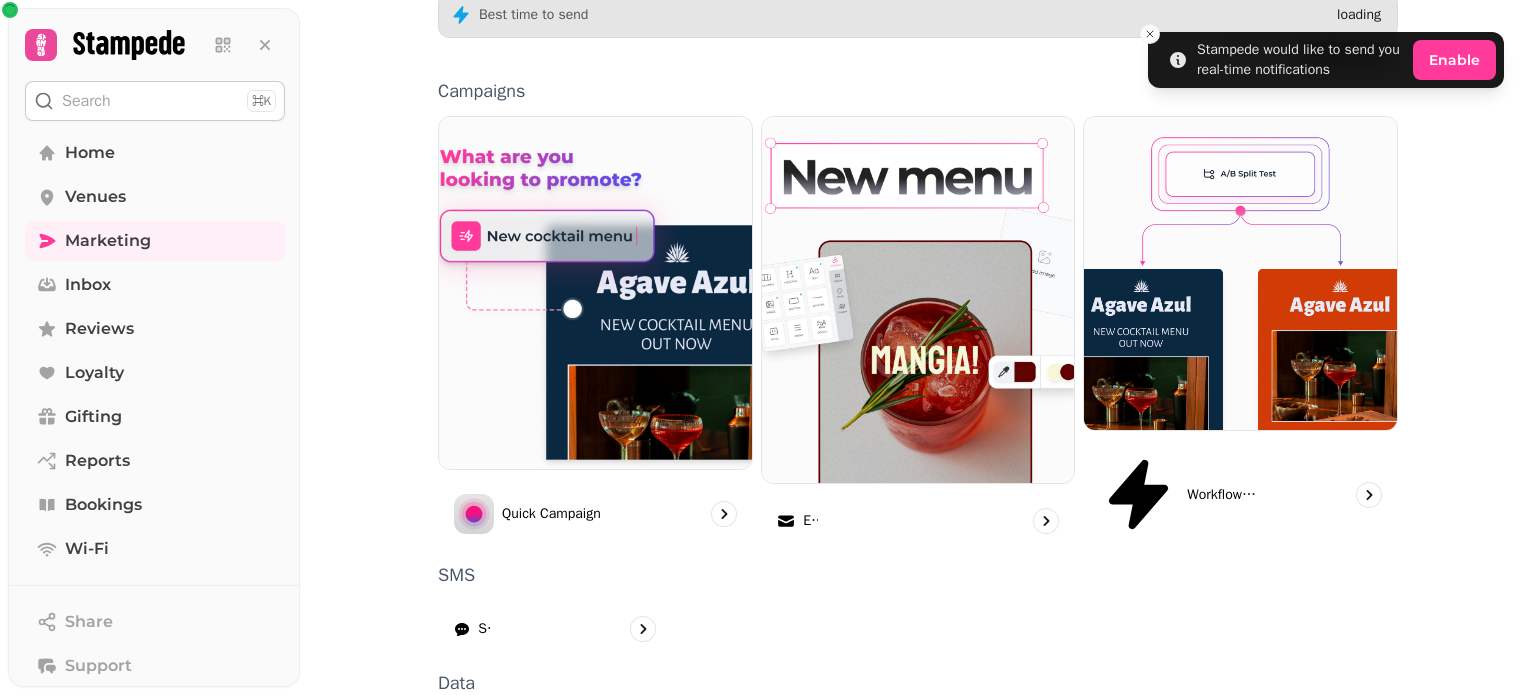scroll, scrollTop: 0, scrollLeft: 0, axis: both 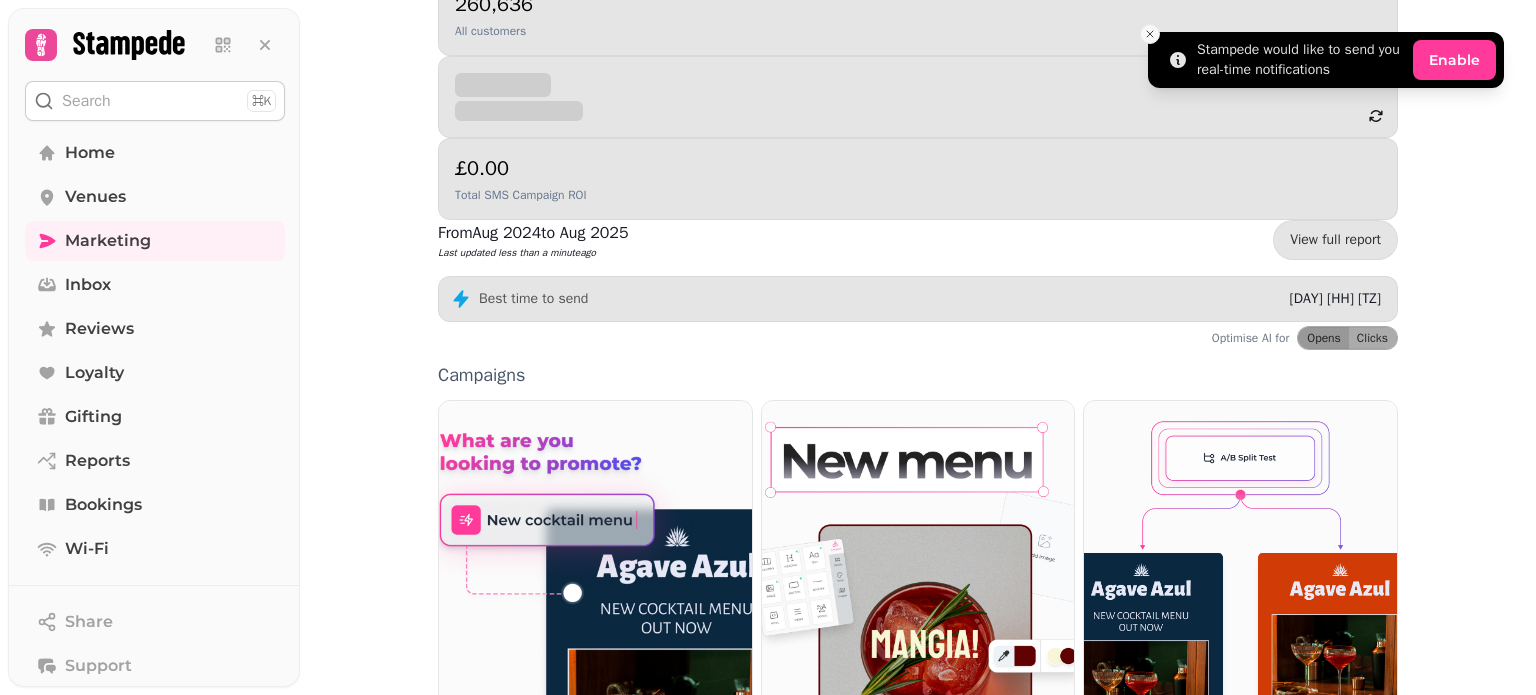 click at bounding box center [1150, 34] 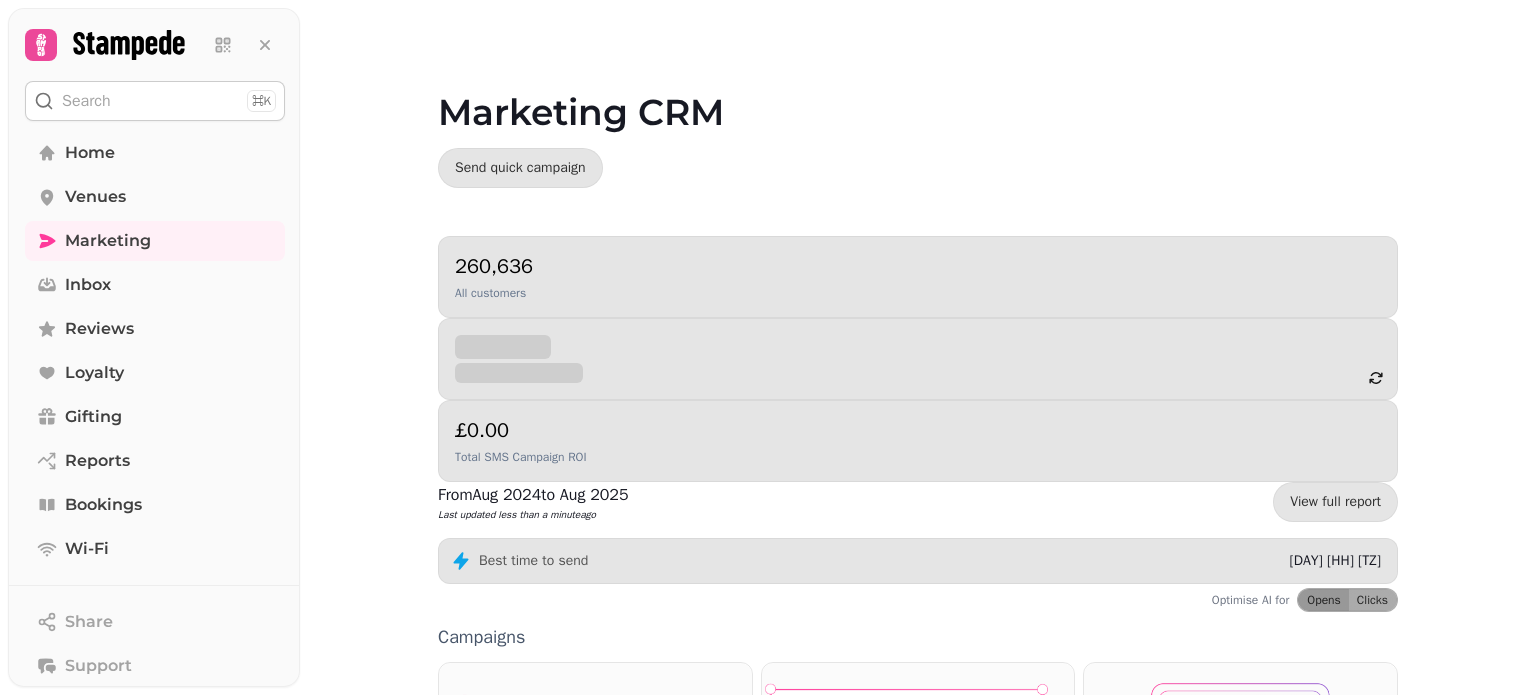 scroll, scrollTop: 0, scrollLeft: 0, axis: both 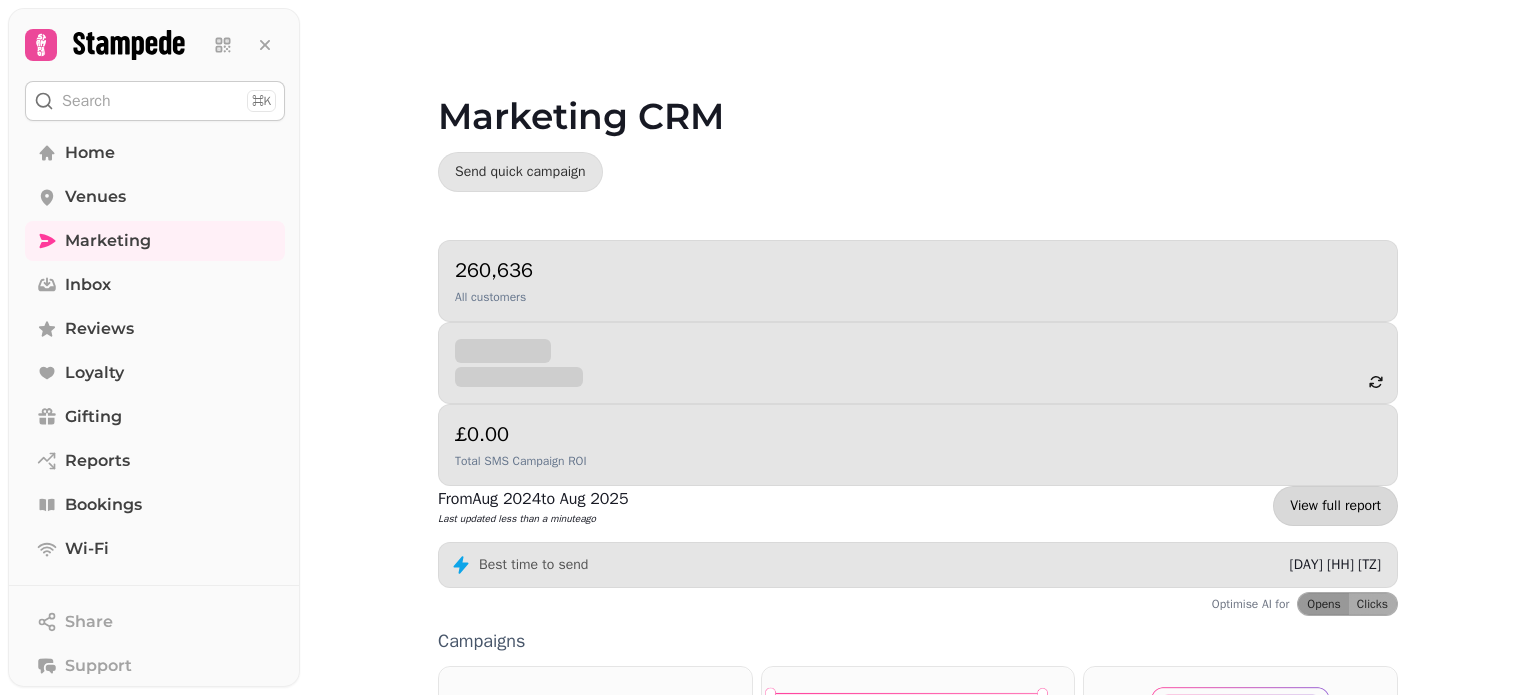 click on "View full report" at bounding box center (1335, 506) 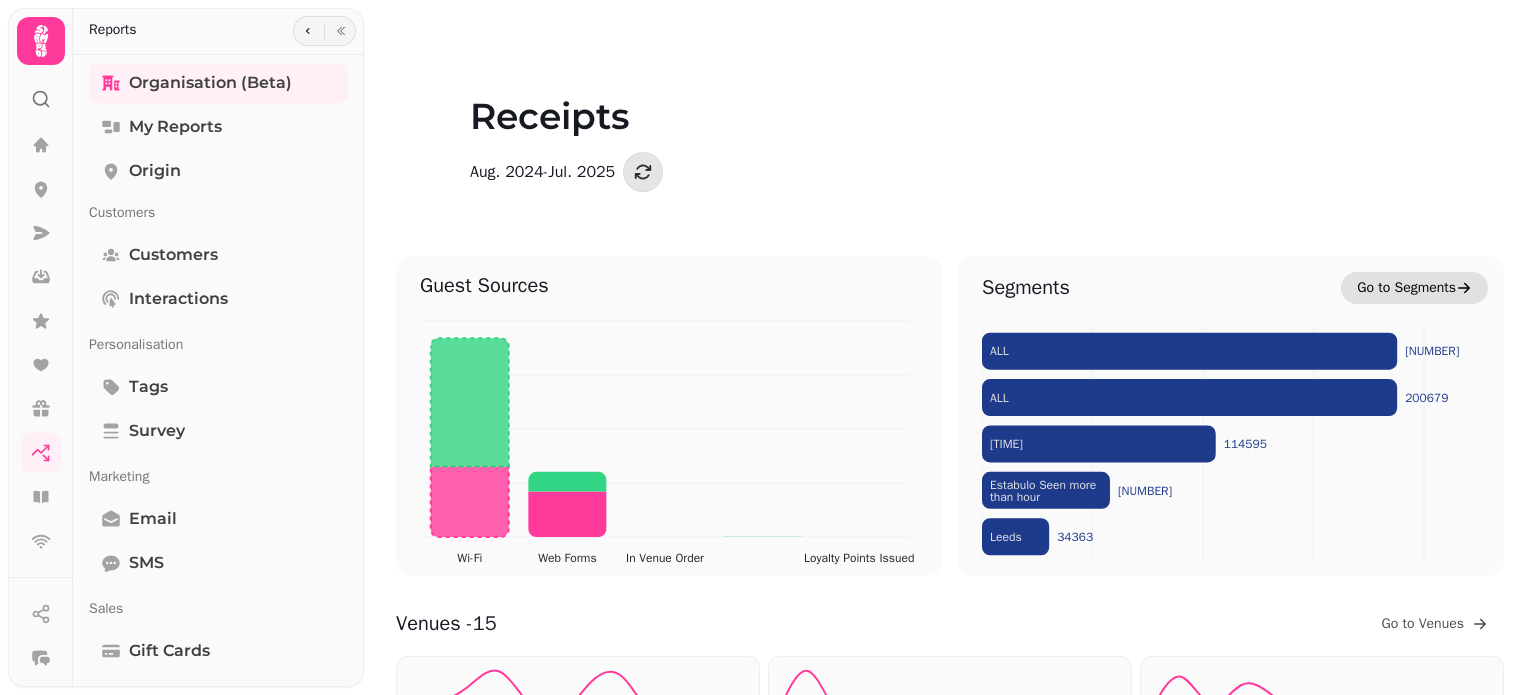 click on "Go to Segments" at bounding box center (1406, 288) 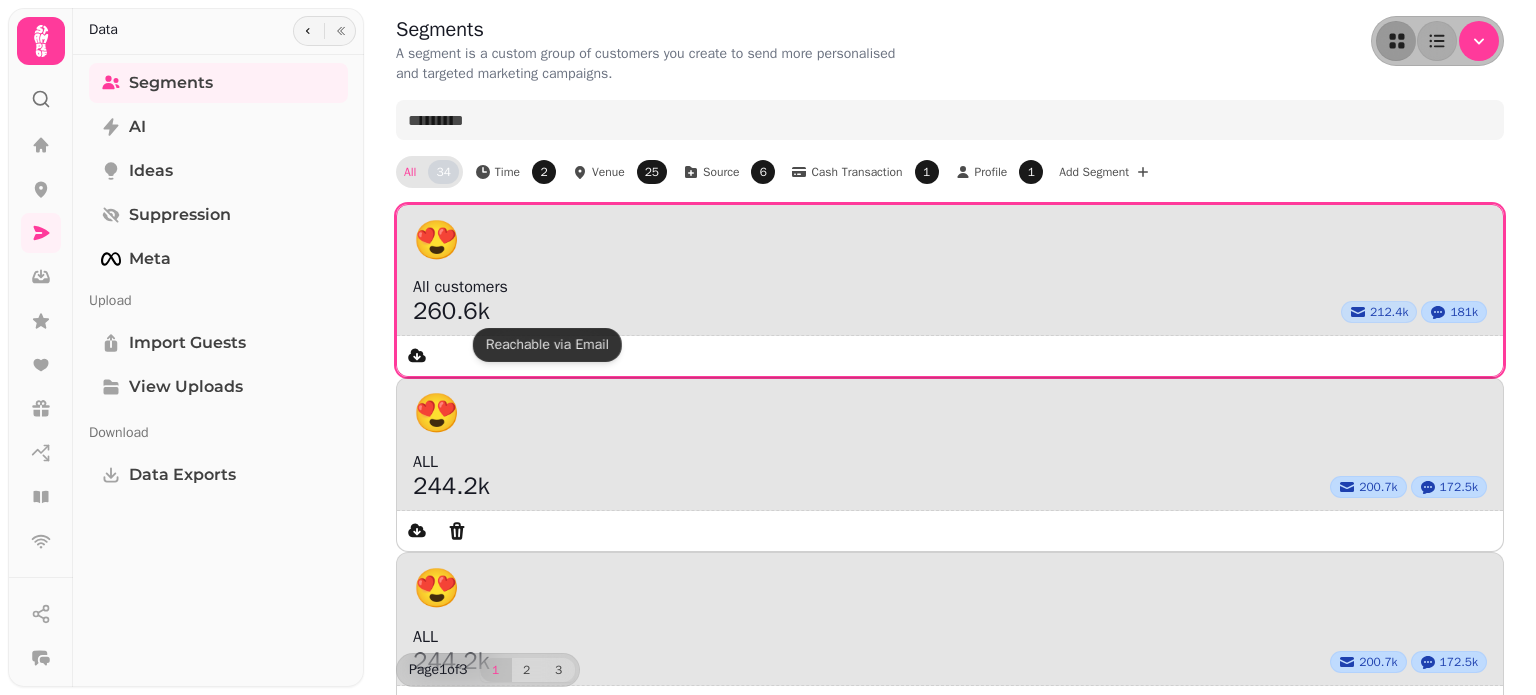 click on "212.4k" at bounding box center [1389, 312] 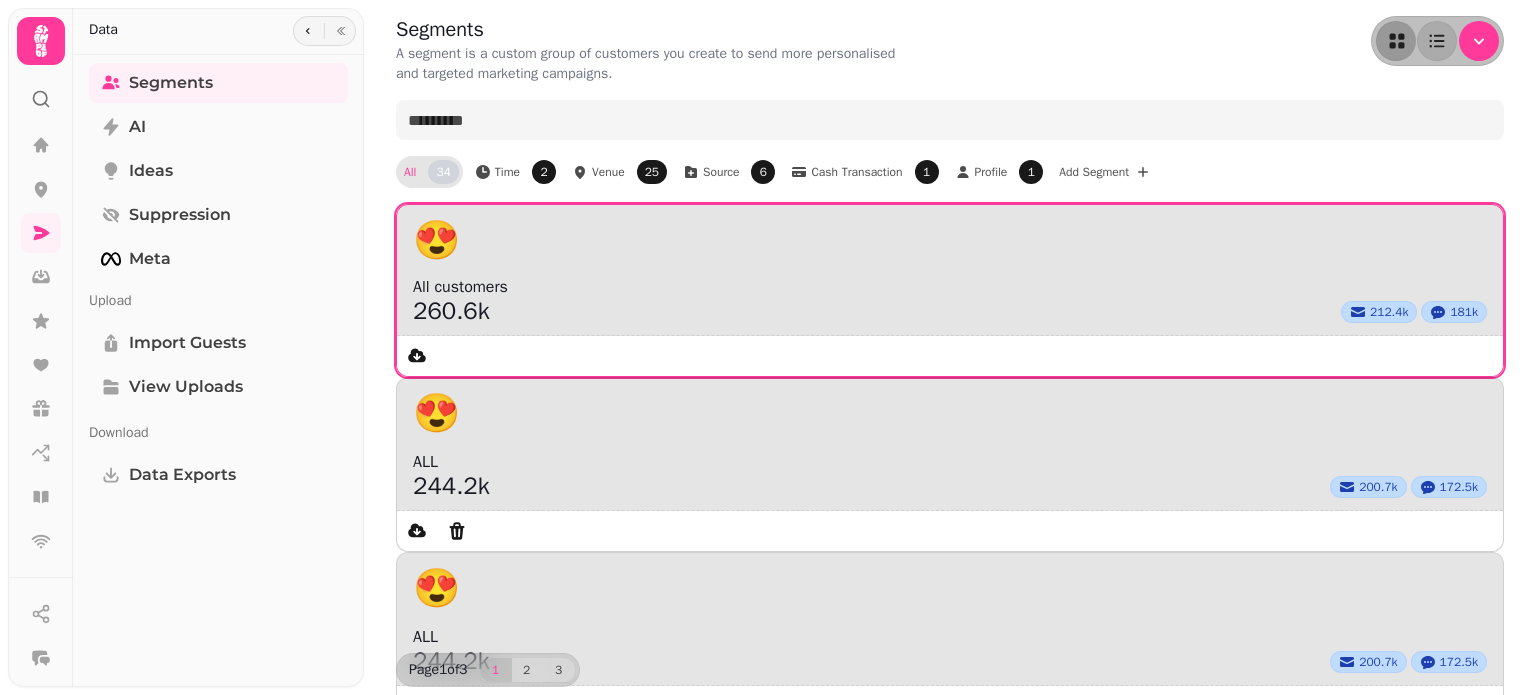 click on "😍" at bounding box center (950, 240) 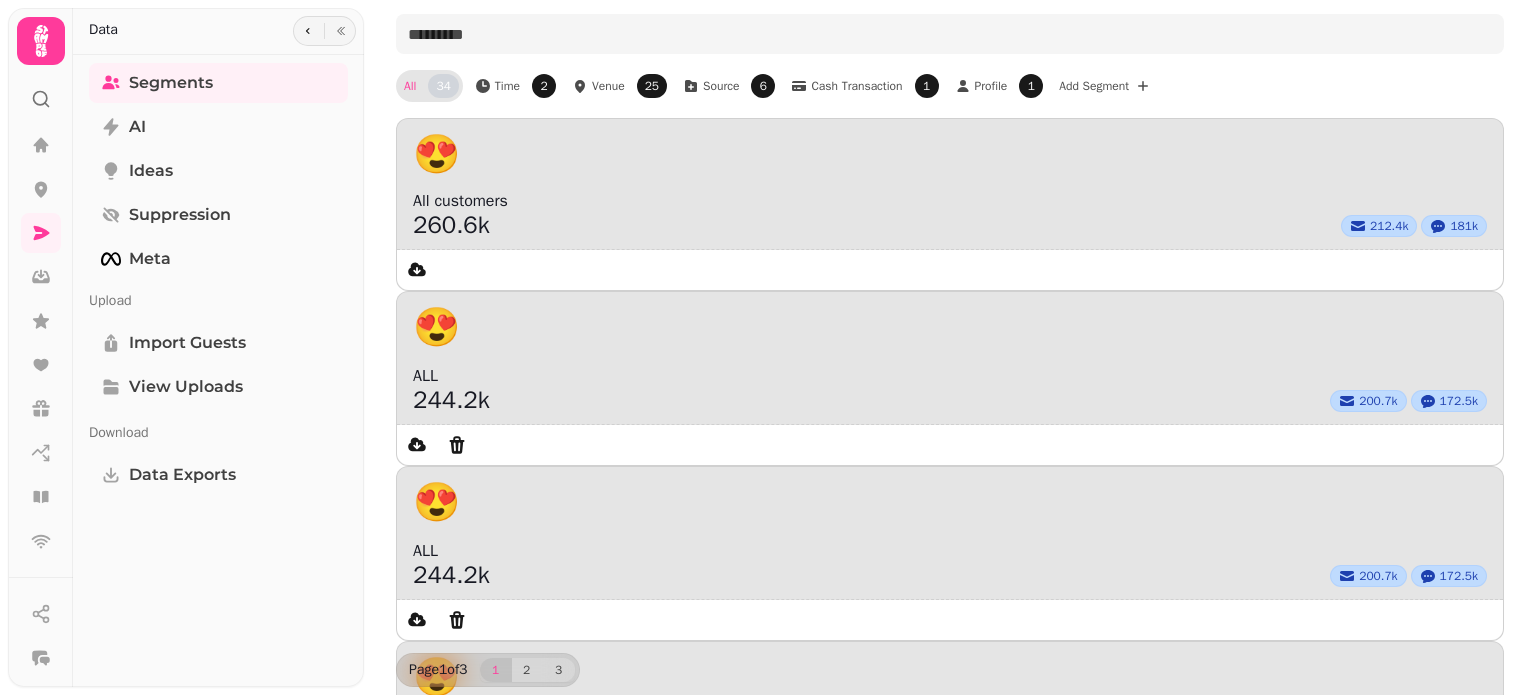 scroll, scrollTop: 77, scrollLeft: 0, axis: vertical 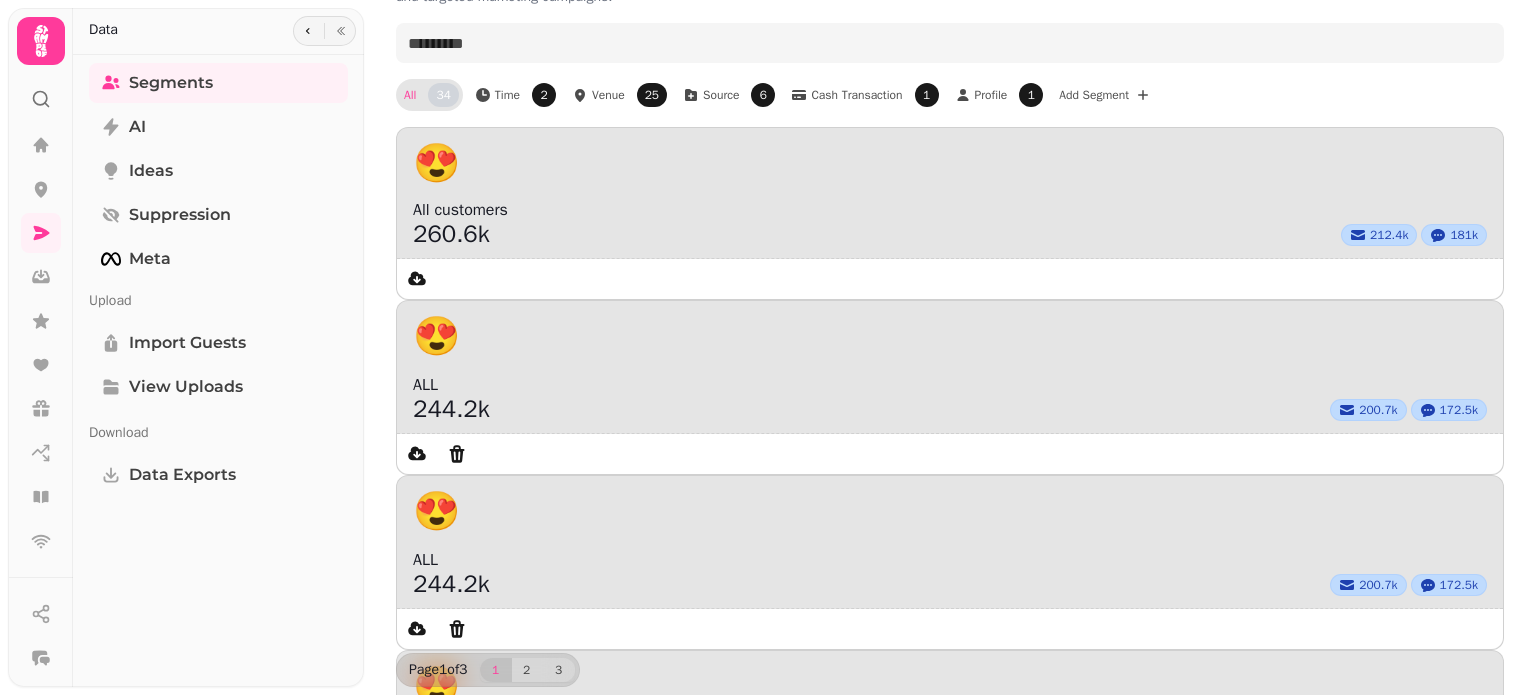 click at bounding box center (1467, 862) 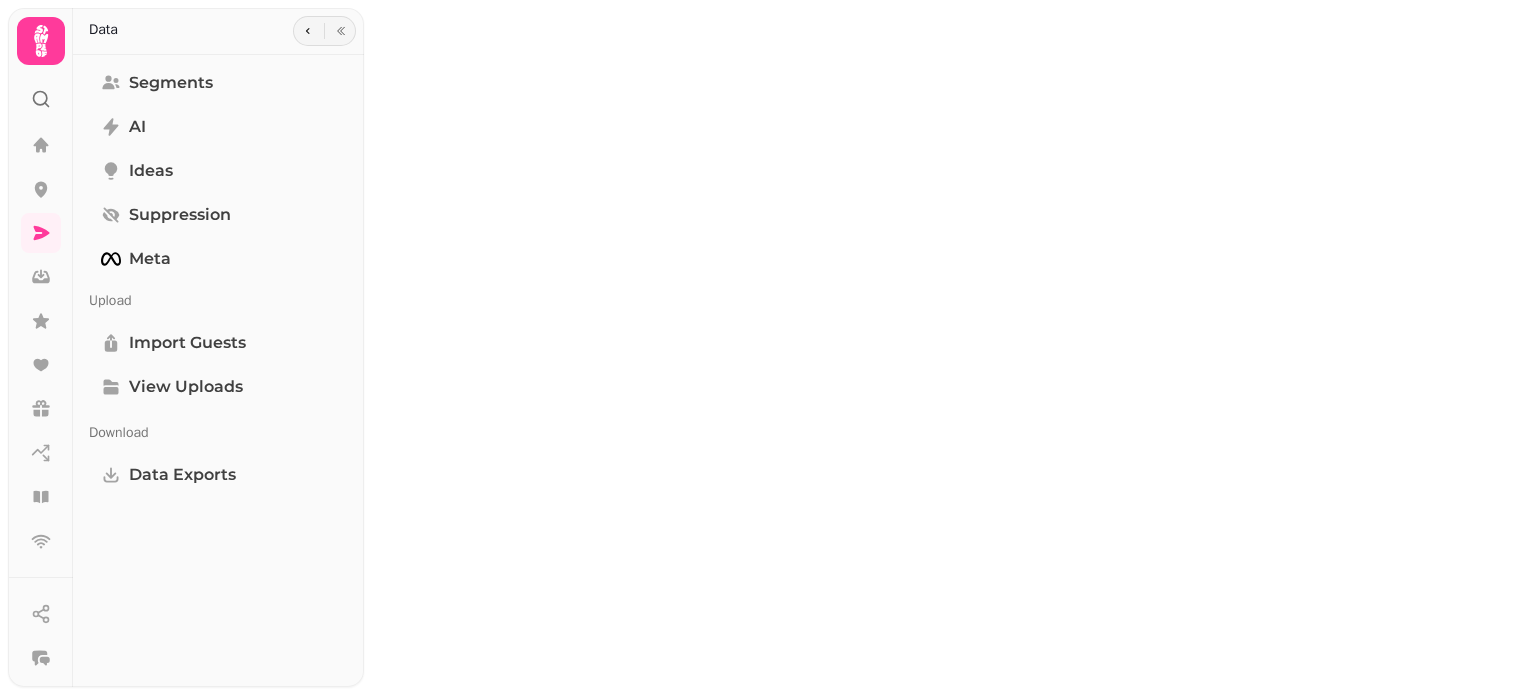 scroll, scrollTop: 0, scrollLeft: 0, axis: both 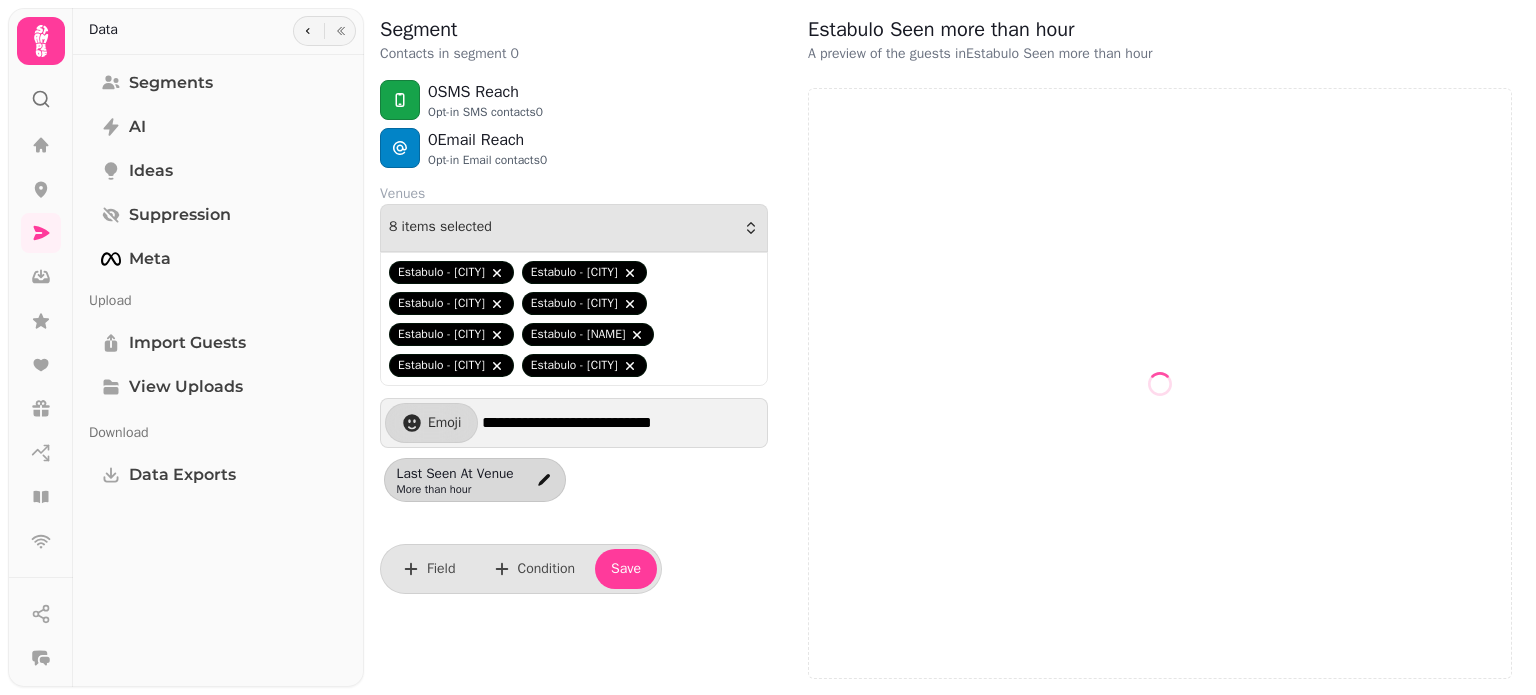 select on "**" 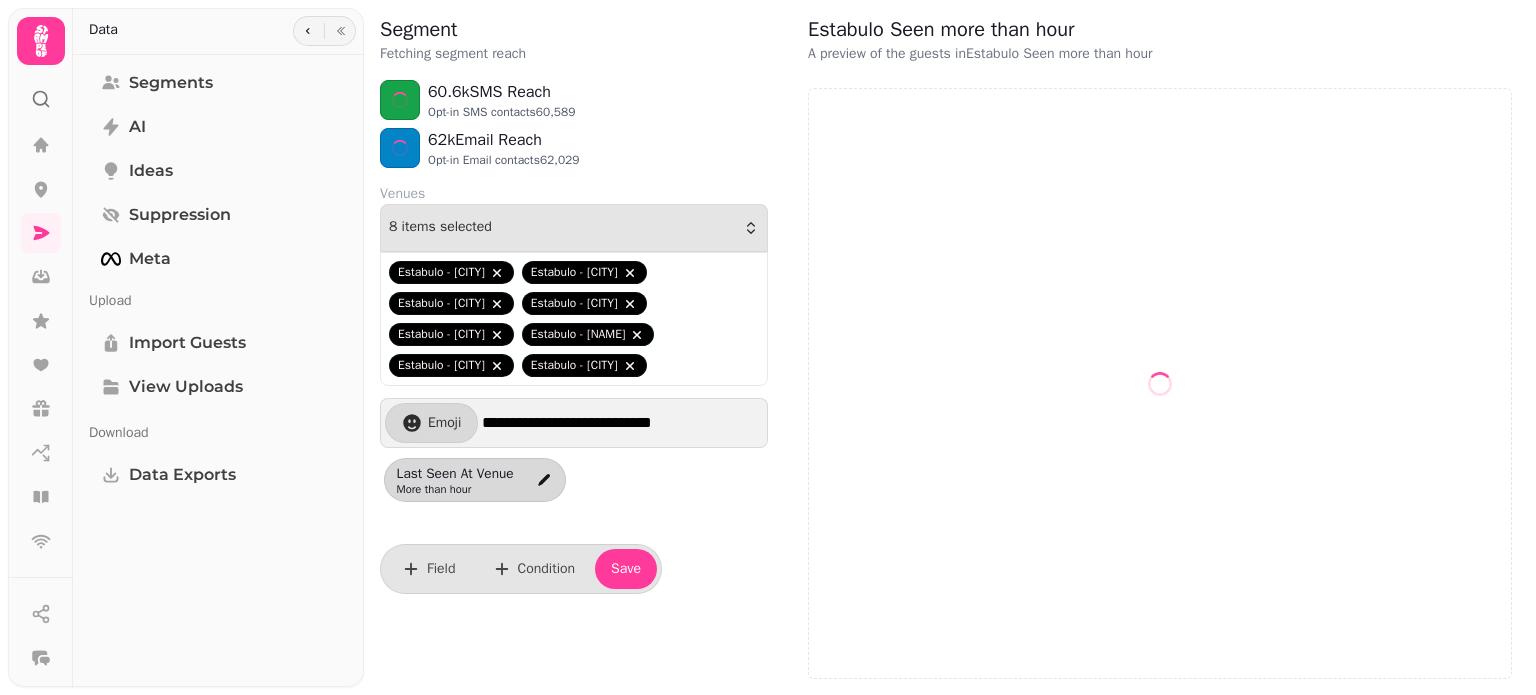 select on "**" 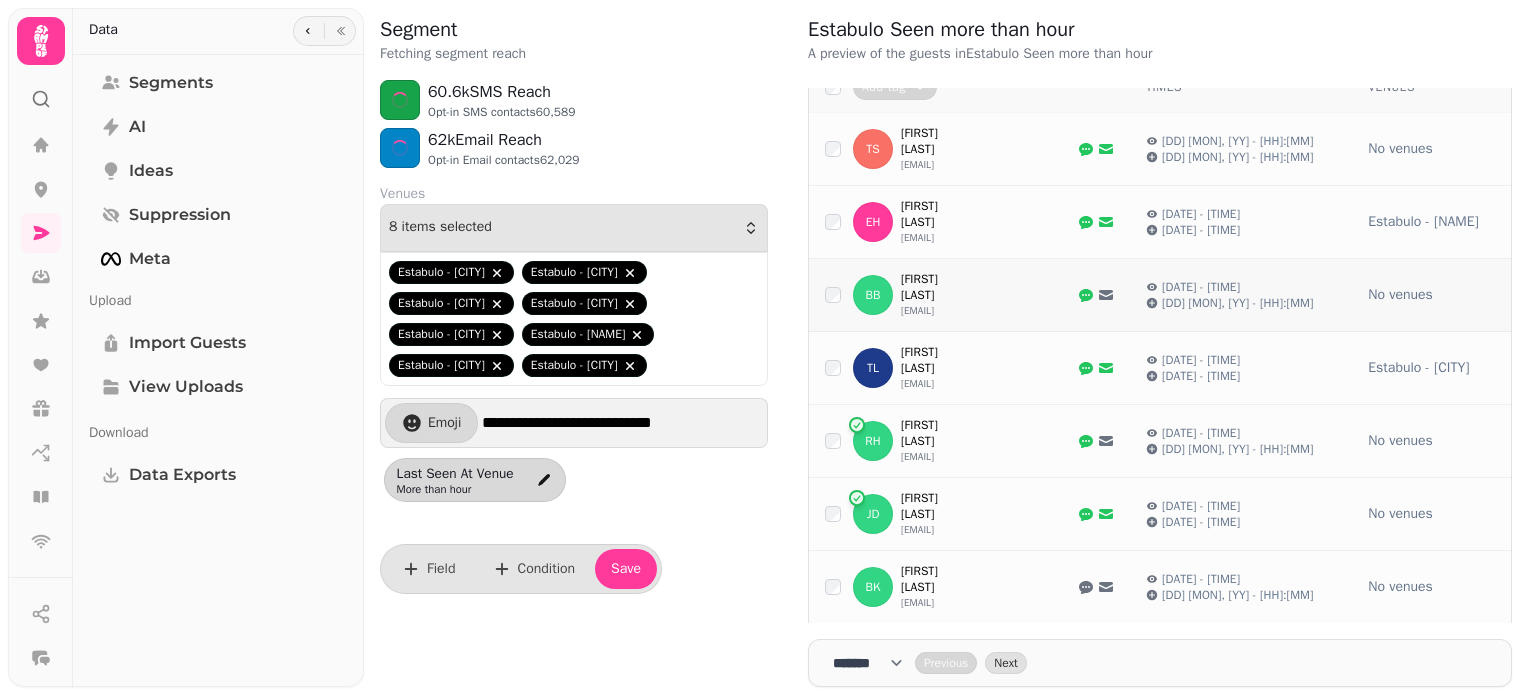 scroll, scrollTop: 0, scrollLeft: 0, axis: both 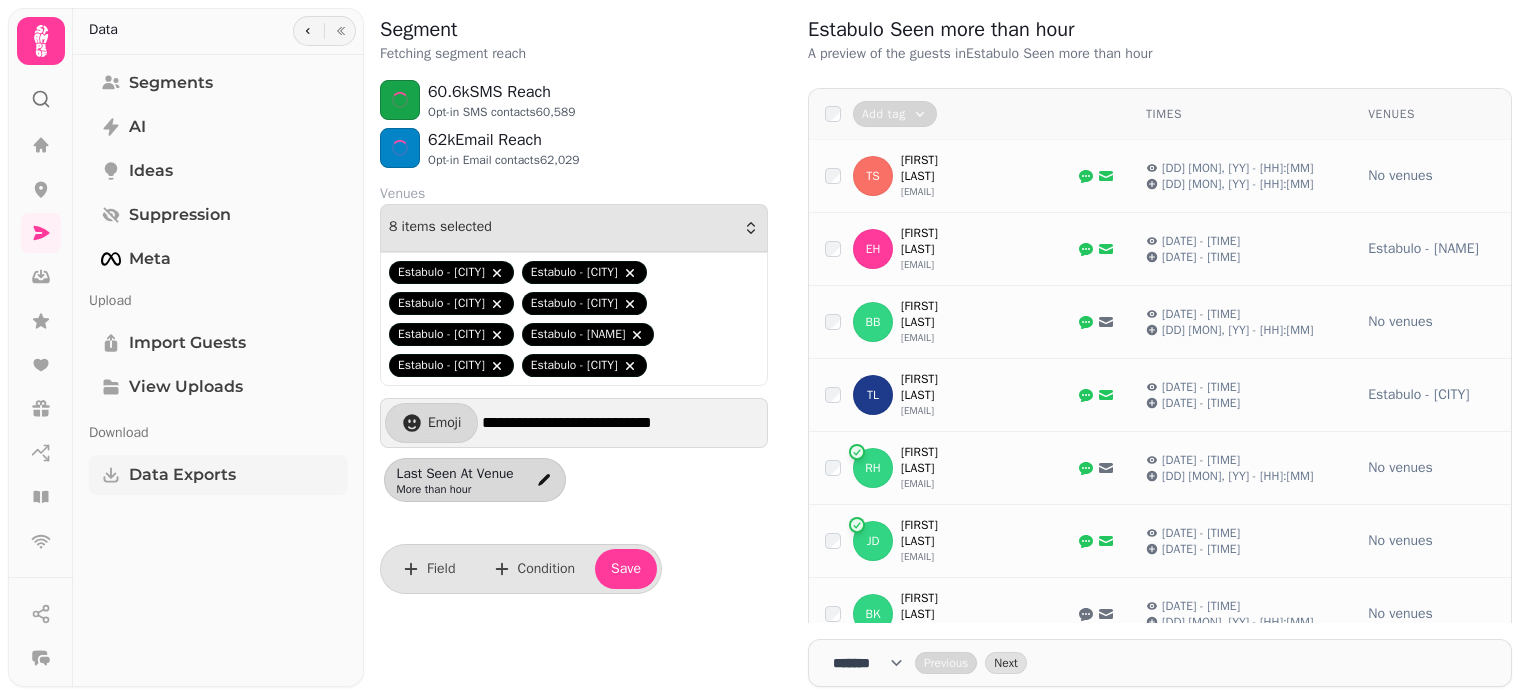 click on "Data Exports" at bounding box center [182, 475] 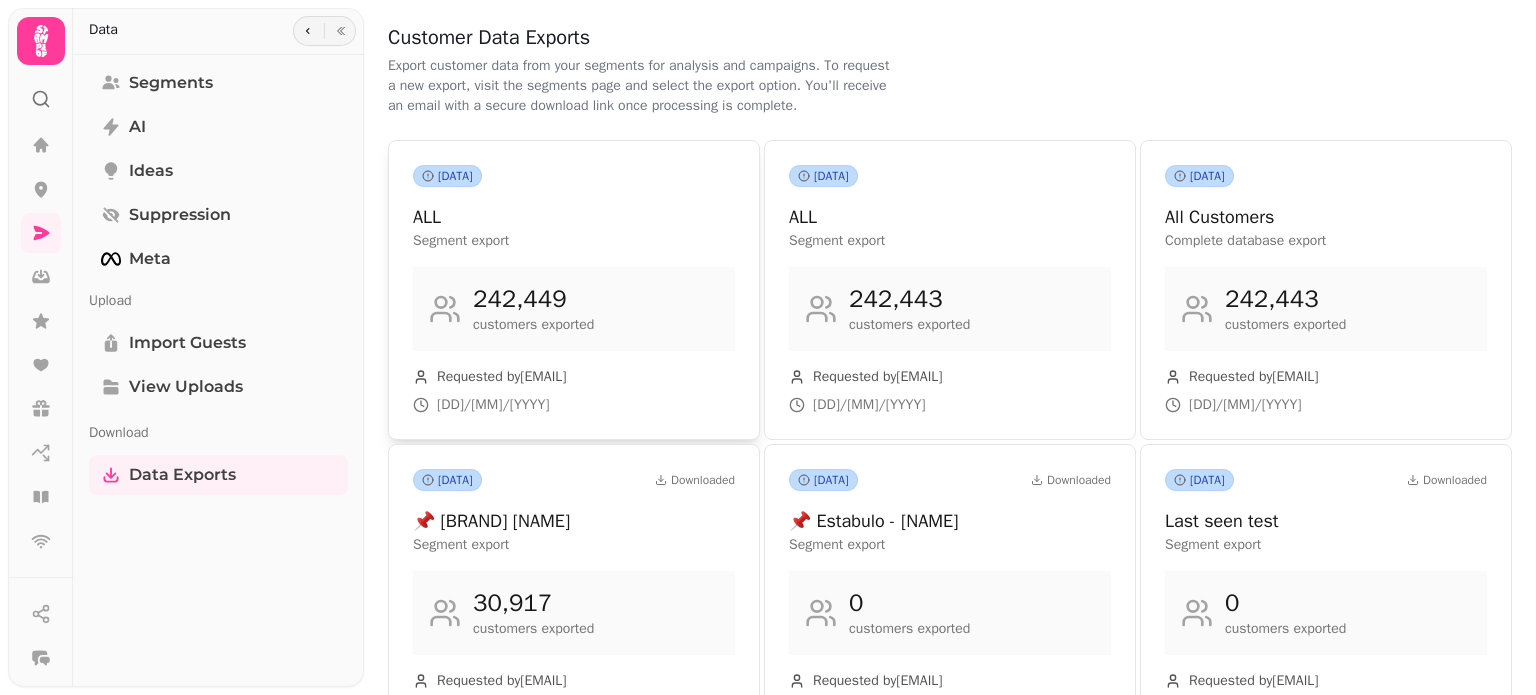 click on "Deleted ALL Segment export 242,449 customers exported Requested by  peter@venuus.co.uk 27/12/2024" at bounding box center [574, 290] 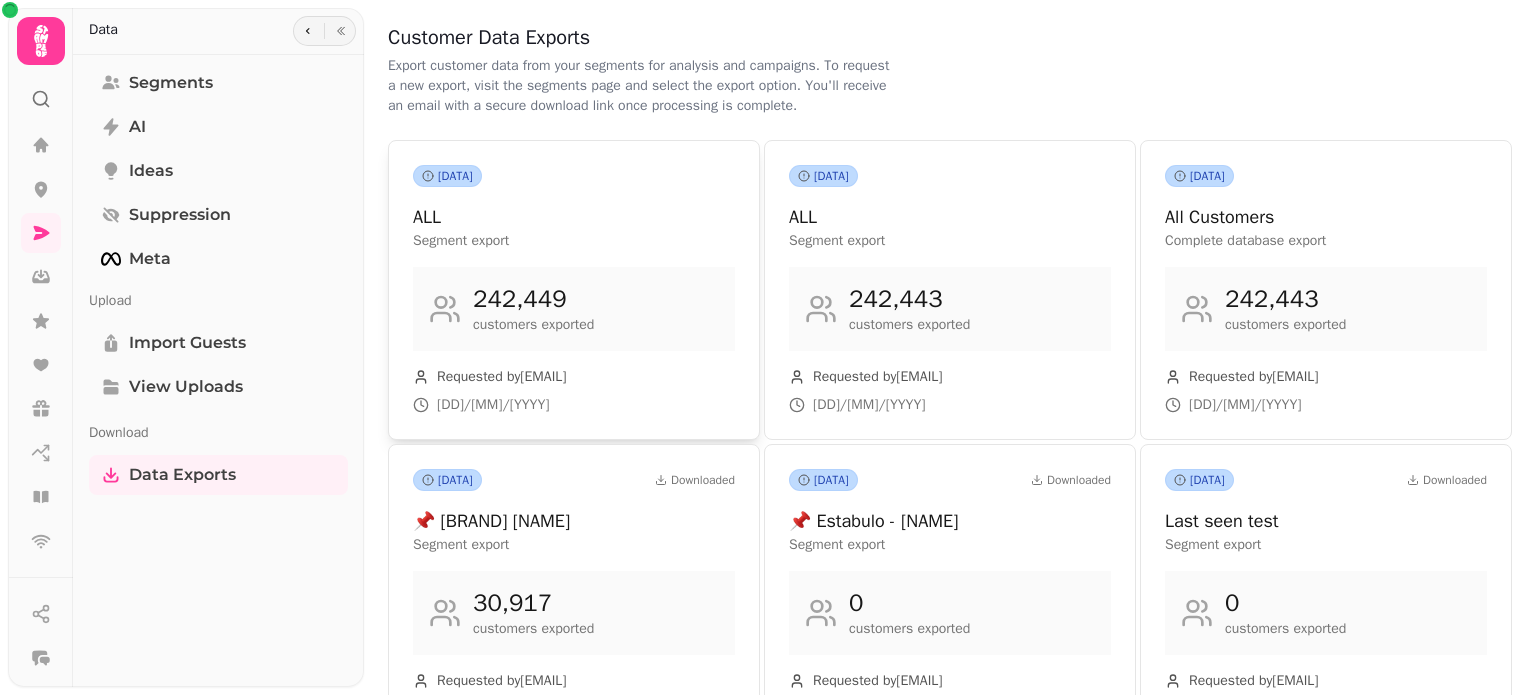 click on "Deleted ALL Segment export 242,449 customers exported Requested by  peter@venuus.co.uk 27/12/2024" at bounding box center [574, 290] 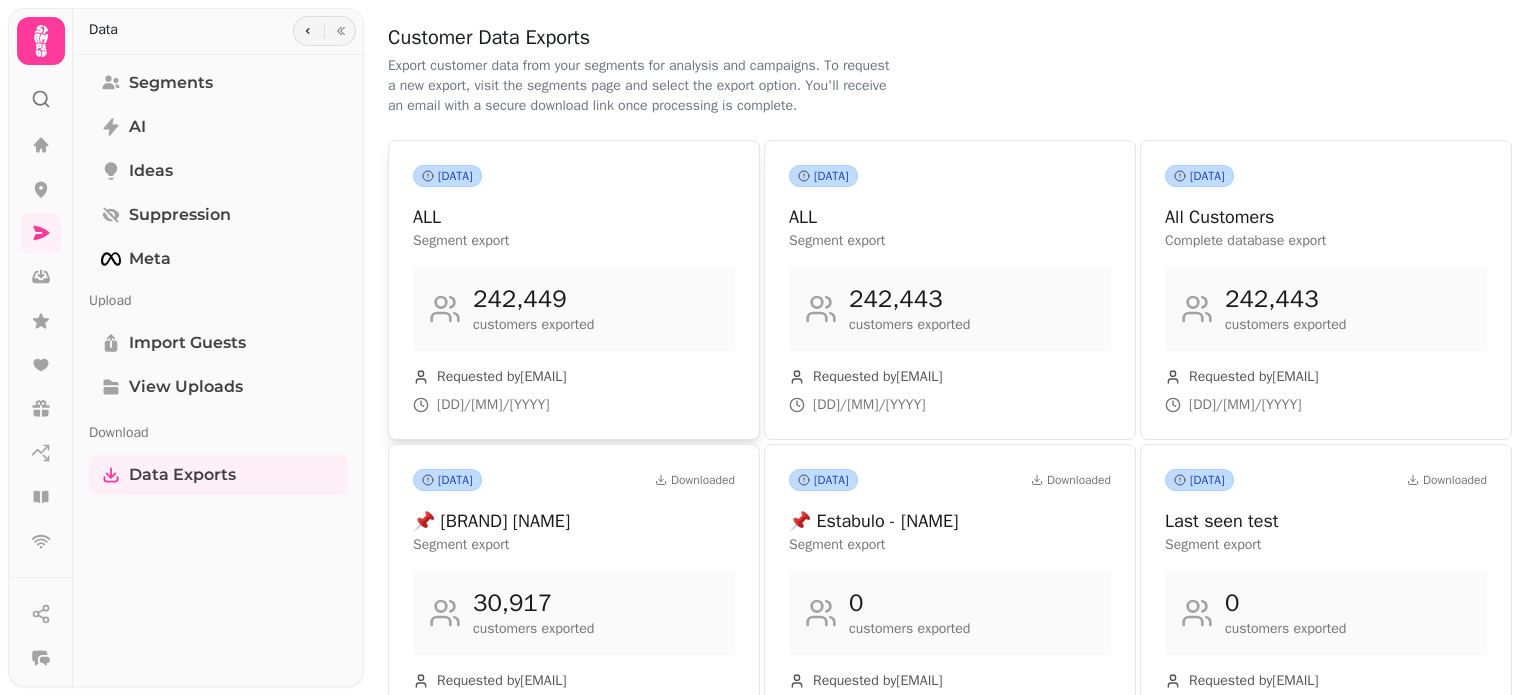 click on "Deleted ALL Segment export 242,449 customers exported Requested by  peter@venuus.co.uk 27/12/2024" at bounding box center [574, 290] 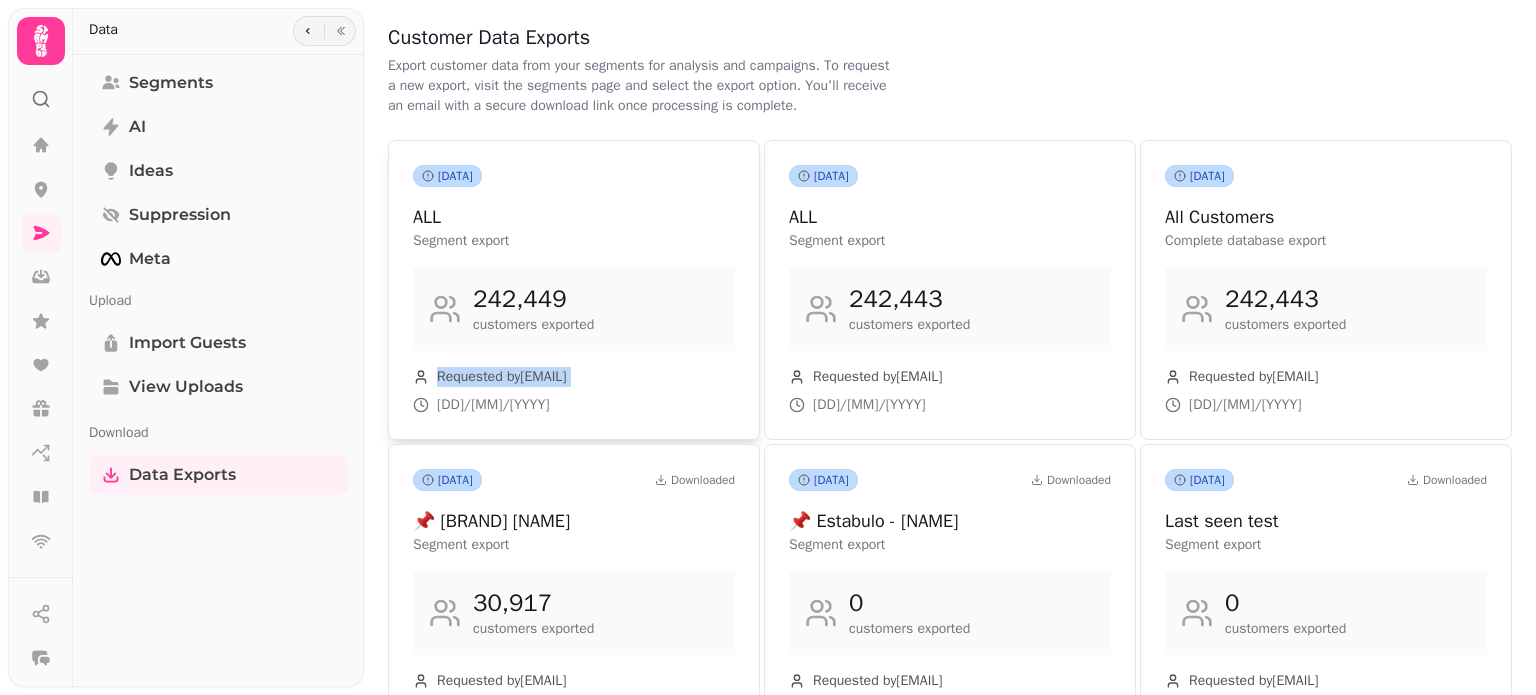 click on "Requested by  peter@venuus.co.uk" at bounding box center [502, 377] 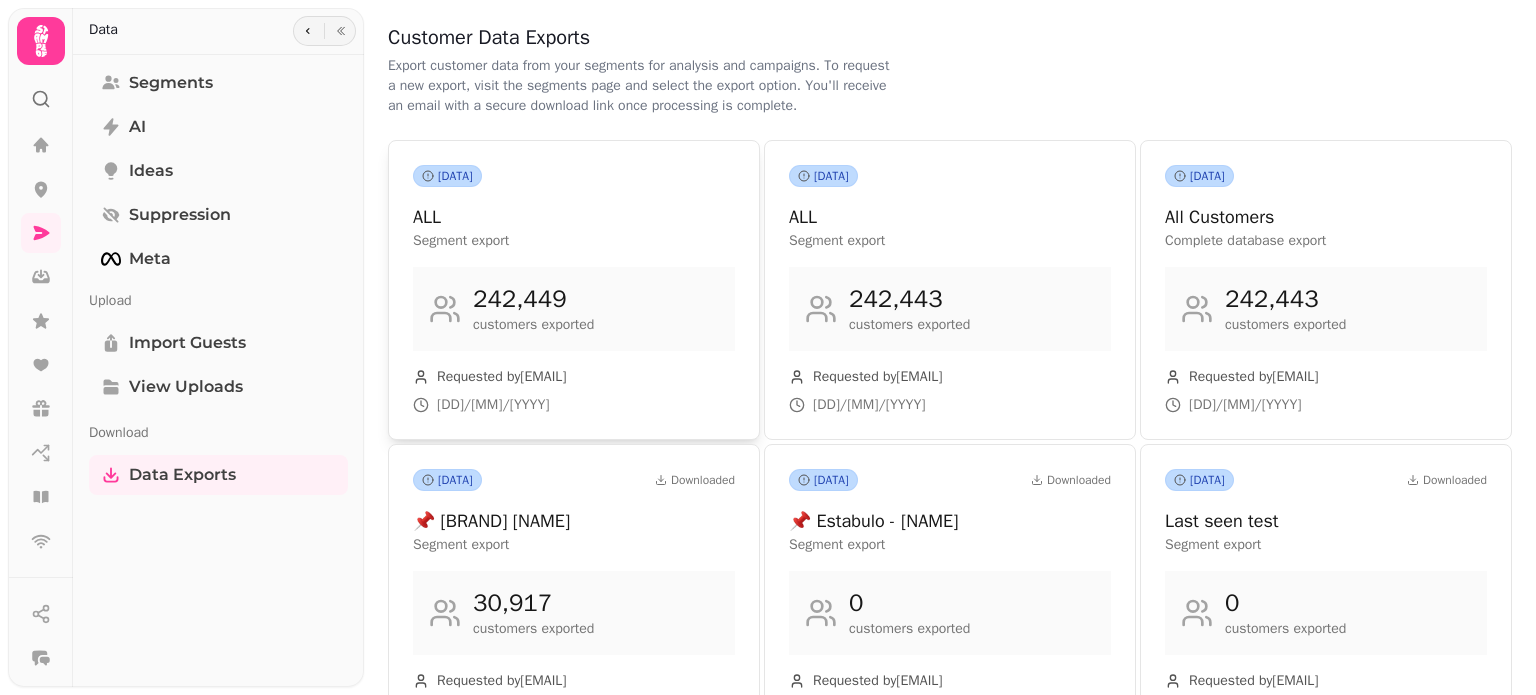 click on "Deleted ALL Segment export 242,449 customers exported Requested by  peter@venuus.co.uk 27/12/2024" at bounding box center (574, 290) 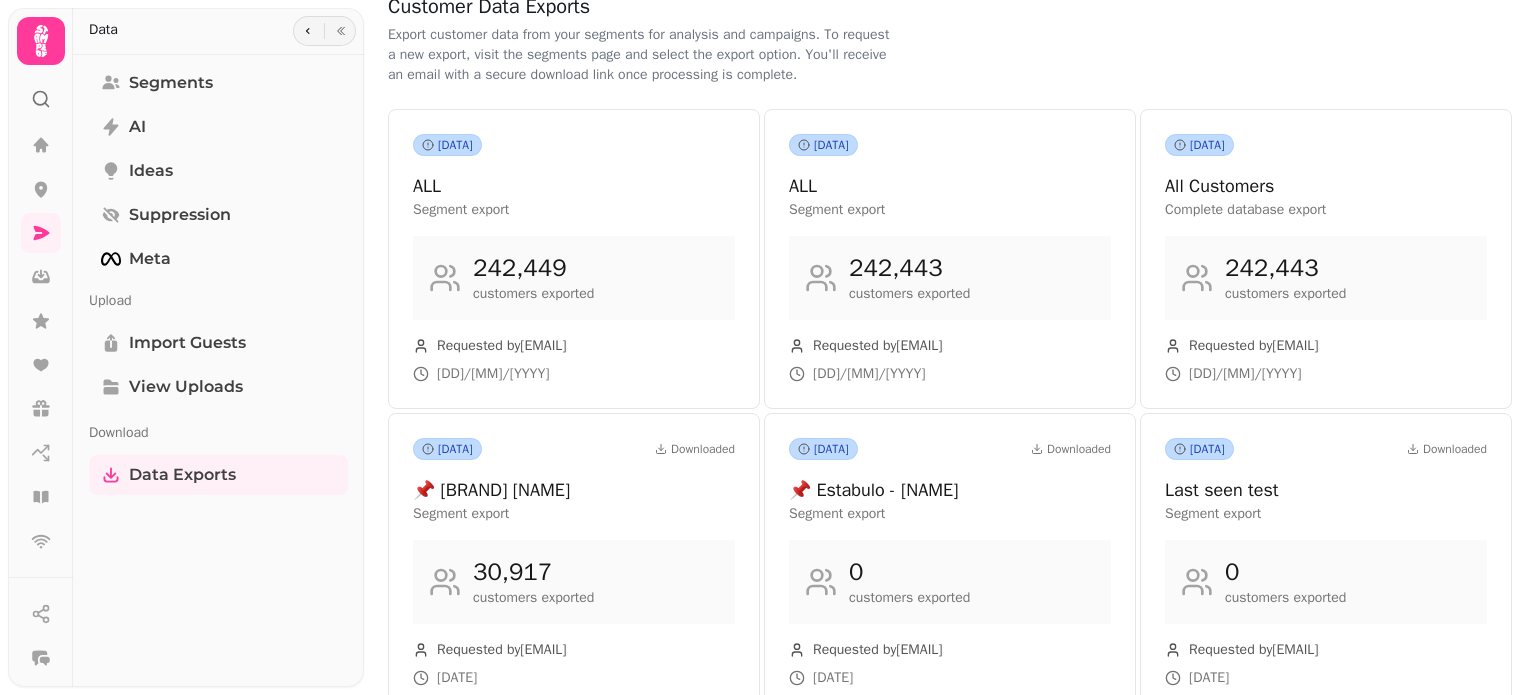 scroll, scrollTop: 0, scrollLeft: 0, axis: both 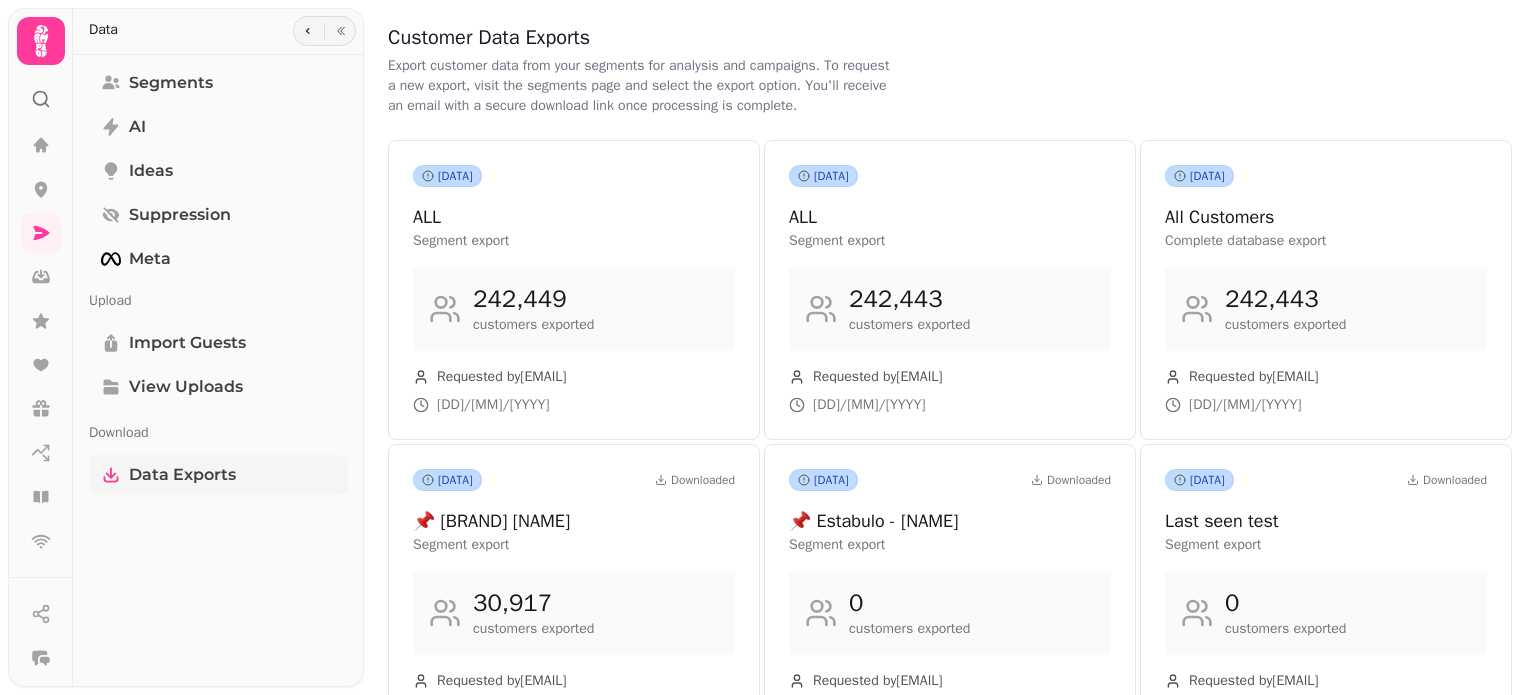 click on "Data Exports" at bounding box center (182, 475) 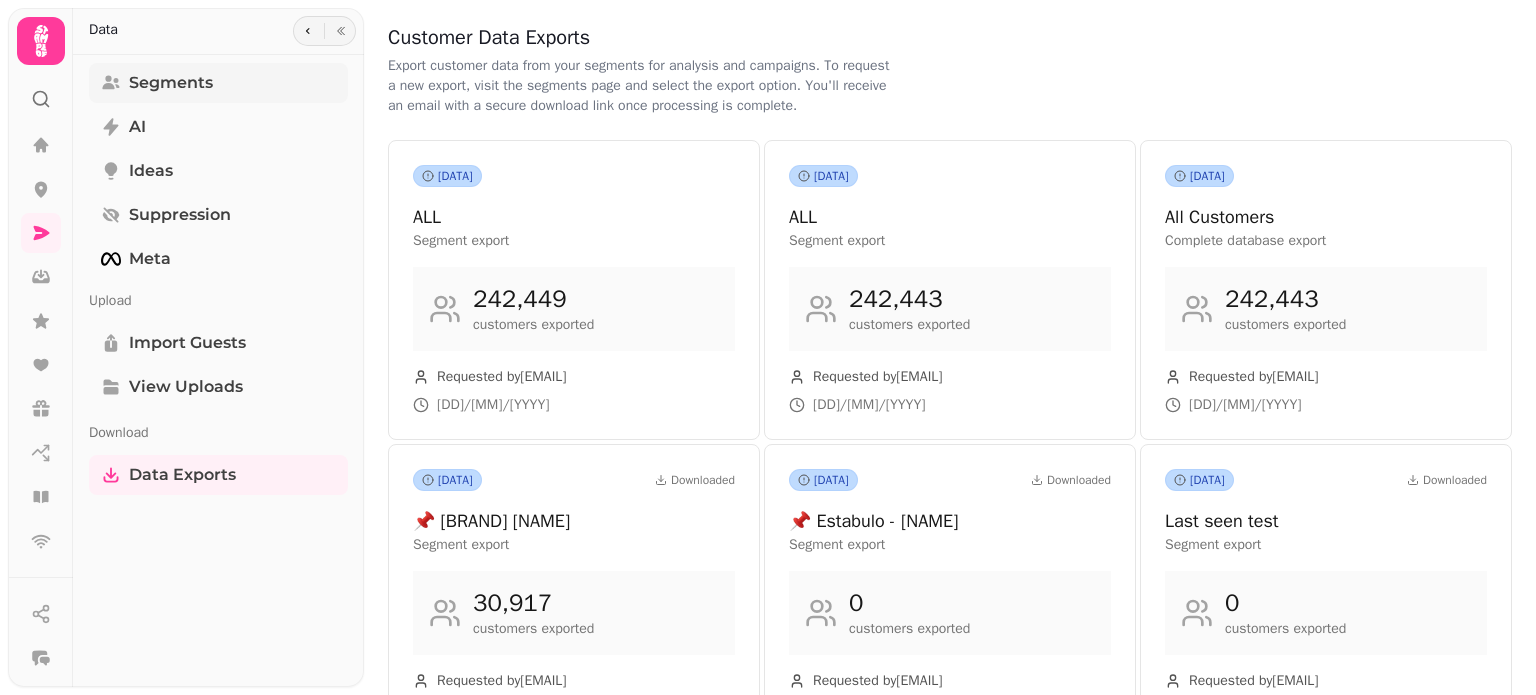 click on "Segments" at bounding box center (171, 83) 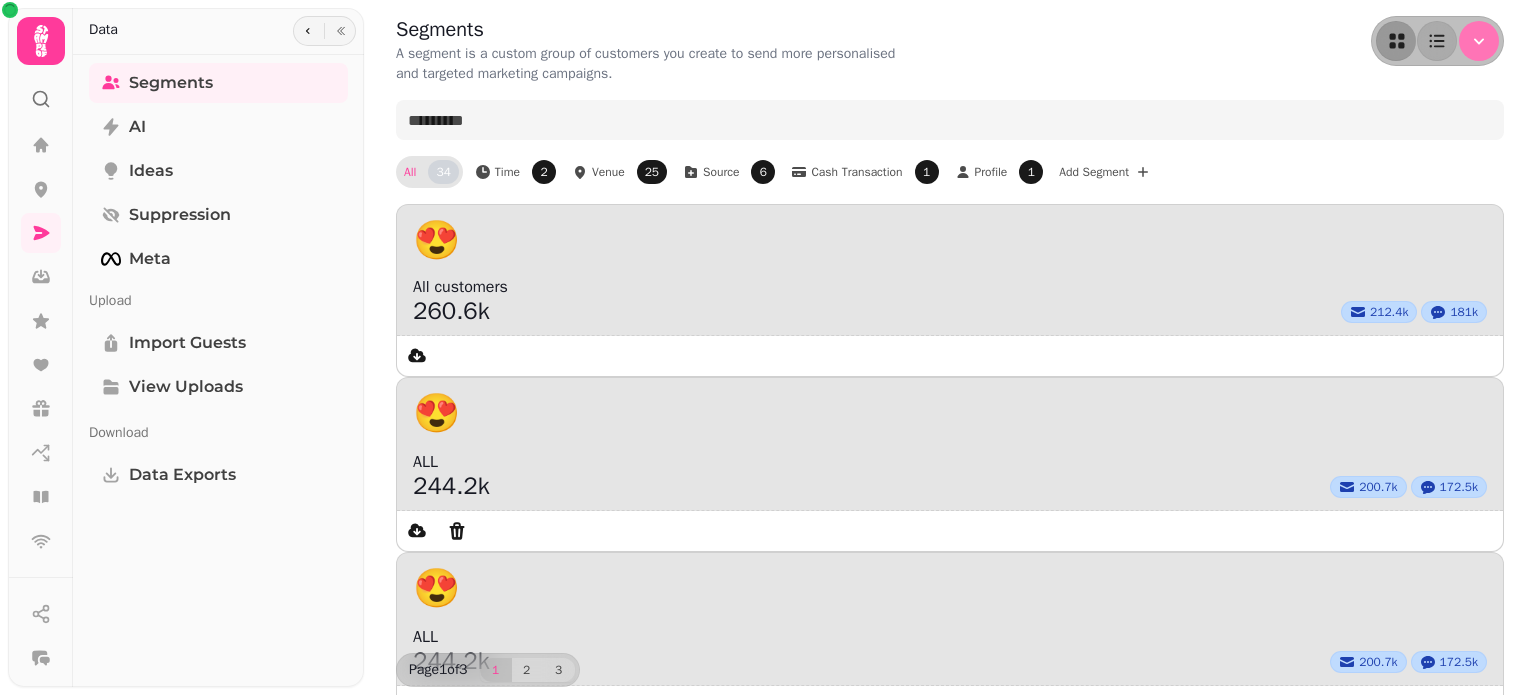 click 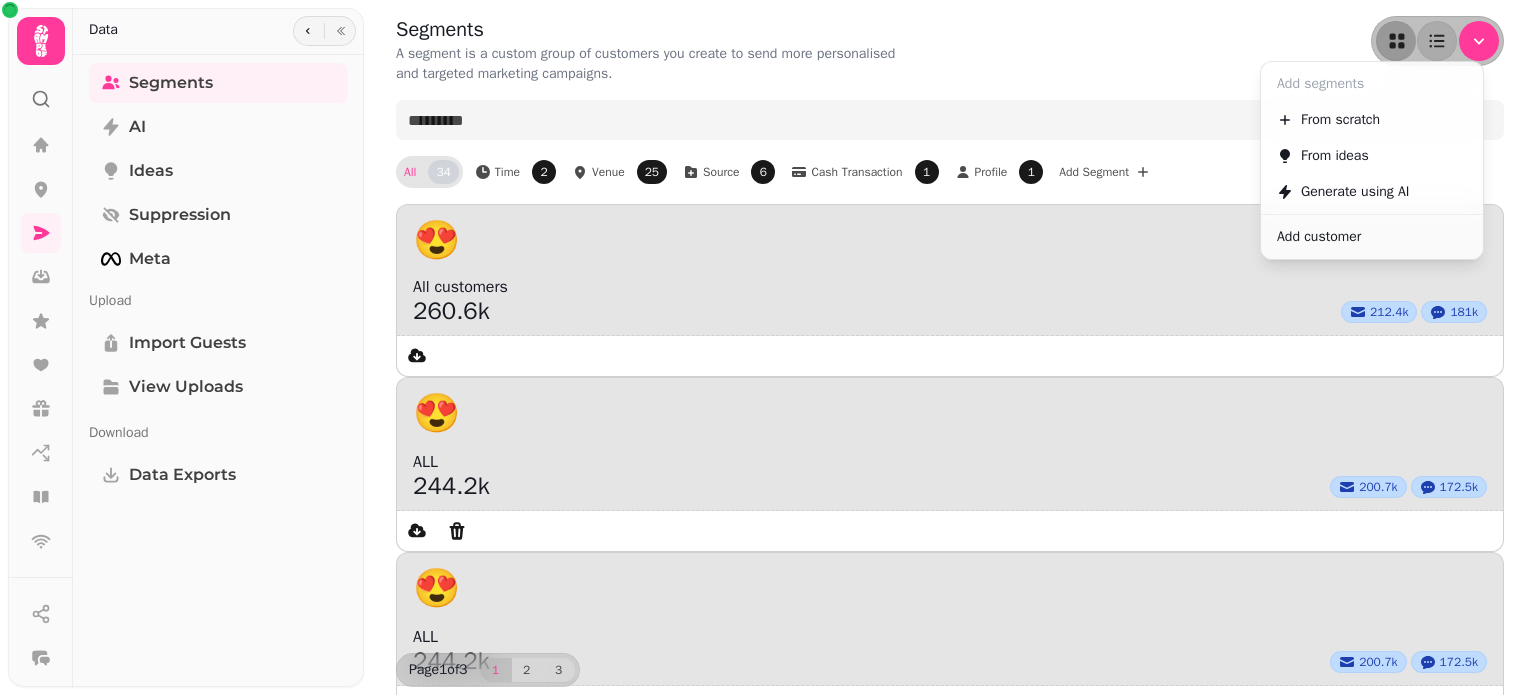 click on "Segments A segment is a custom group of customers you create to send more personalised and targeted marketing campaigns." at bounding box center [950, 50] 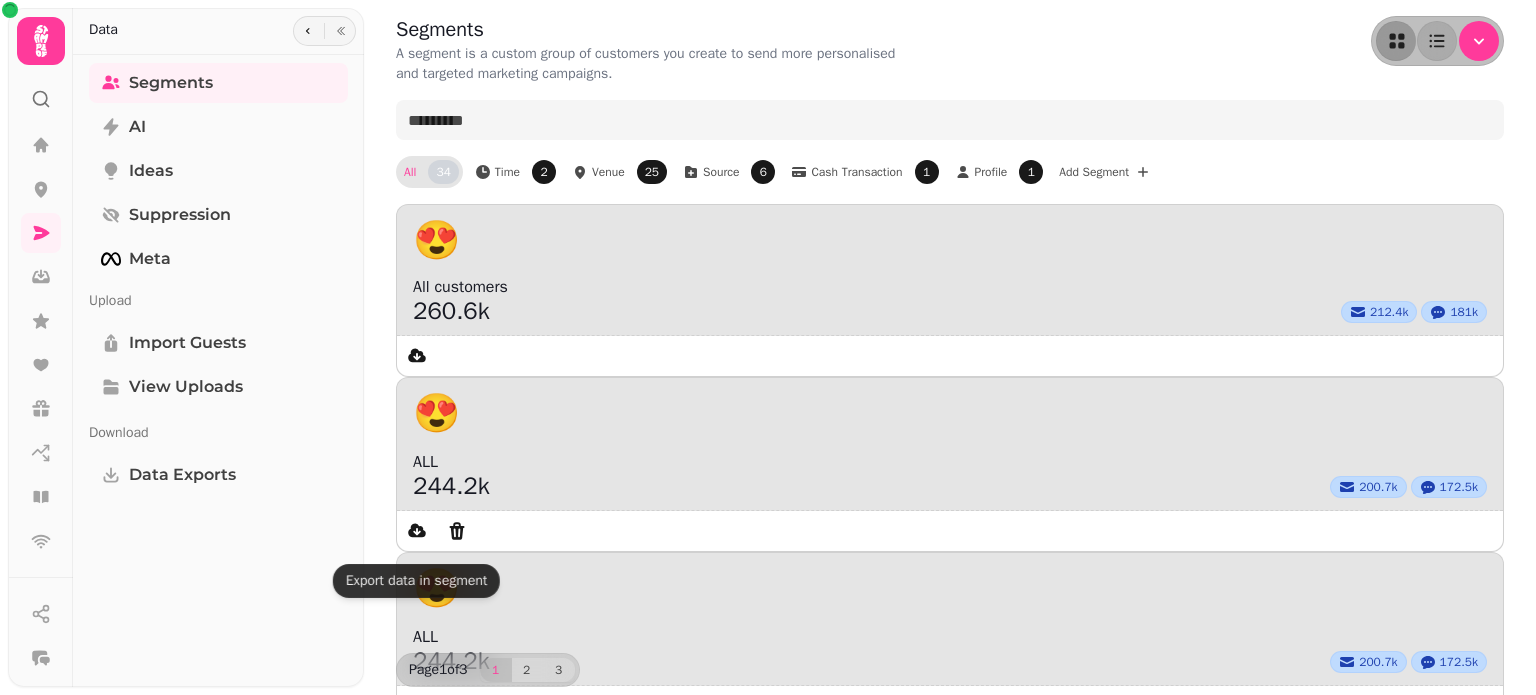 click 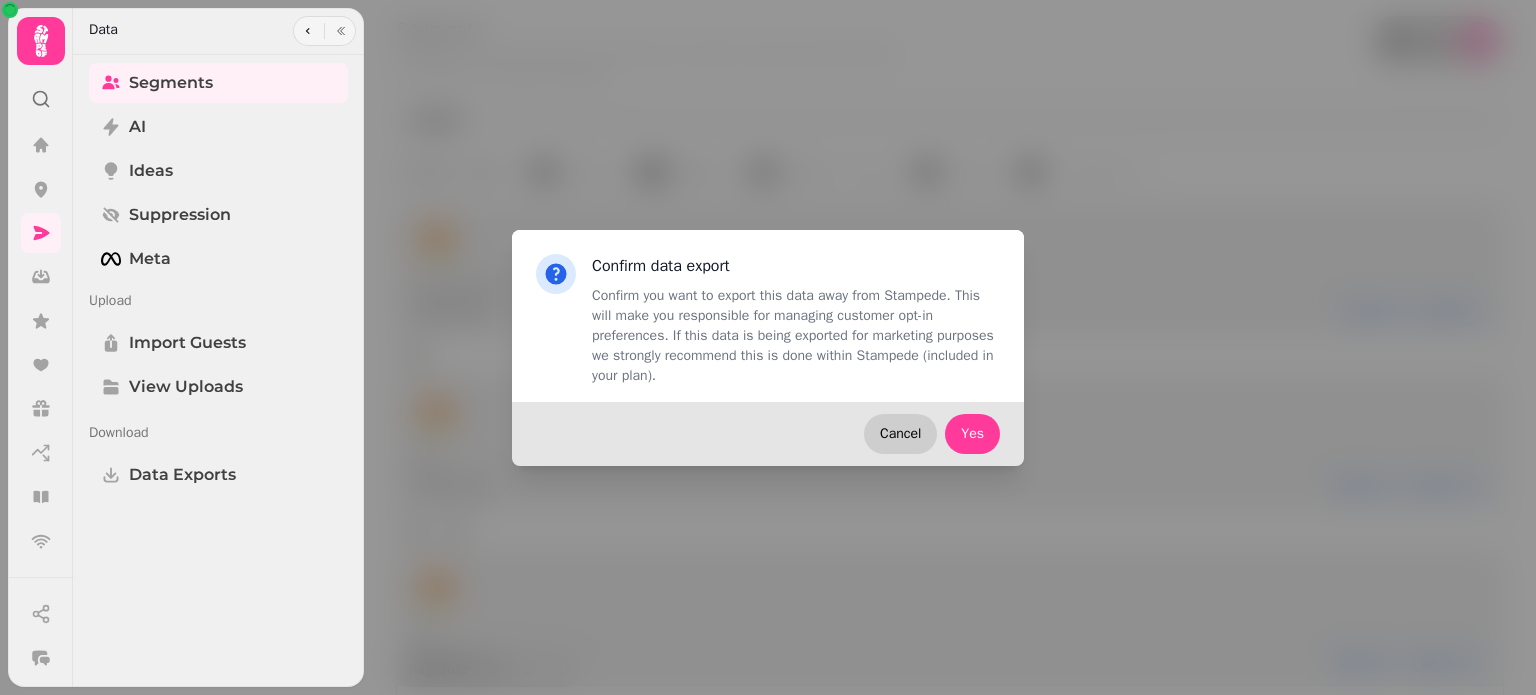 click on "Cancel" at bounding box center [900, 434] 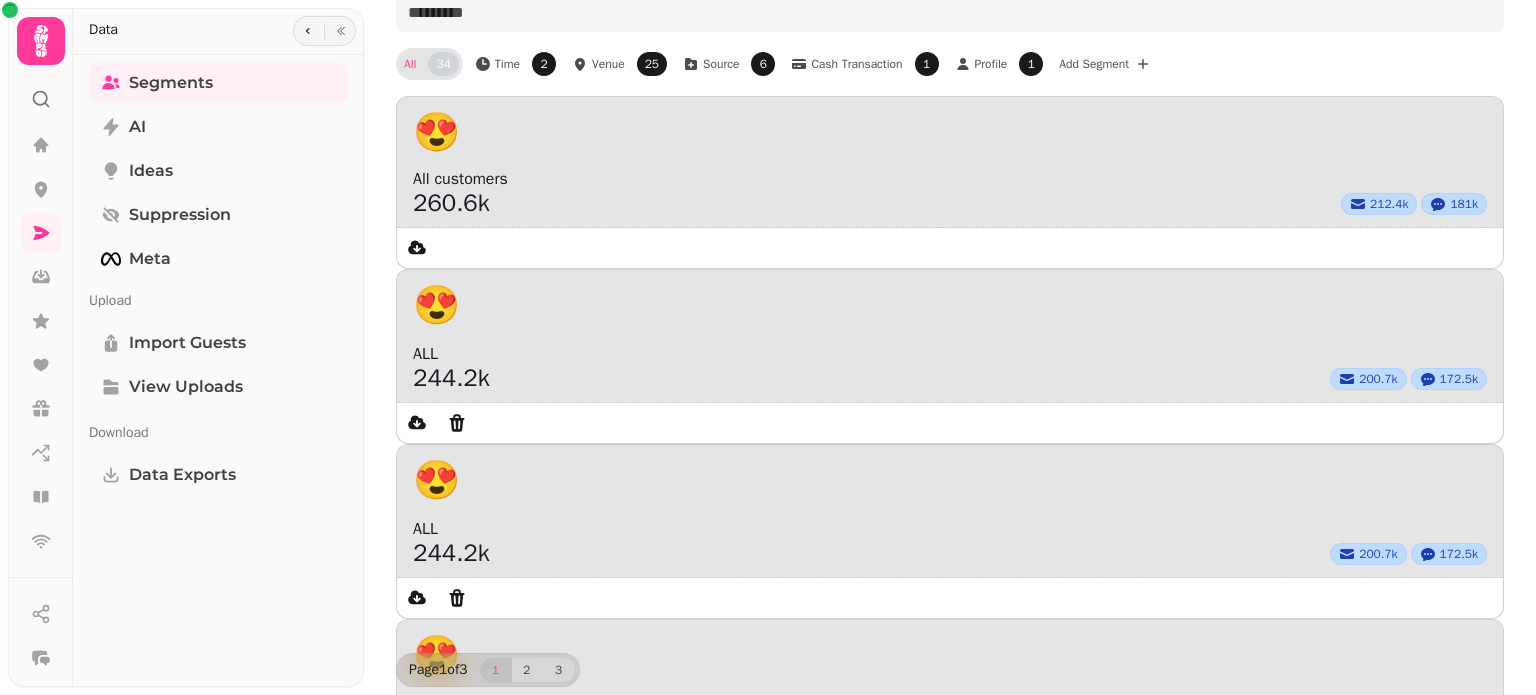 scroll, scrollTop: 116, scrollLeft: 0, axis: vertical 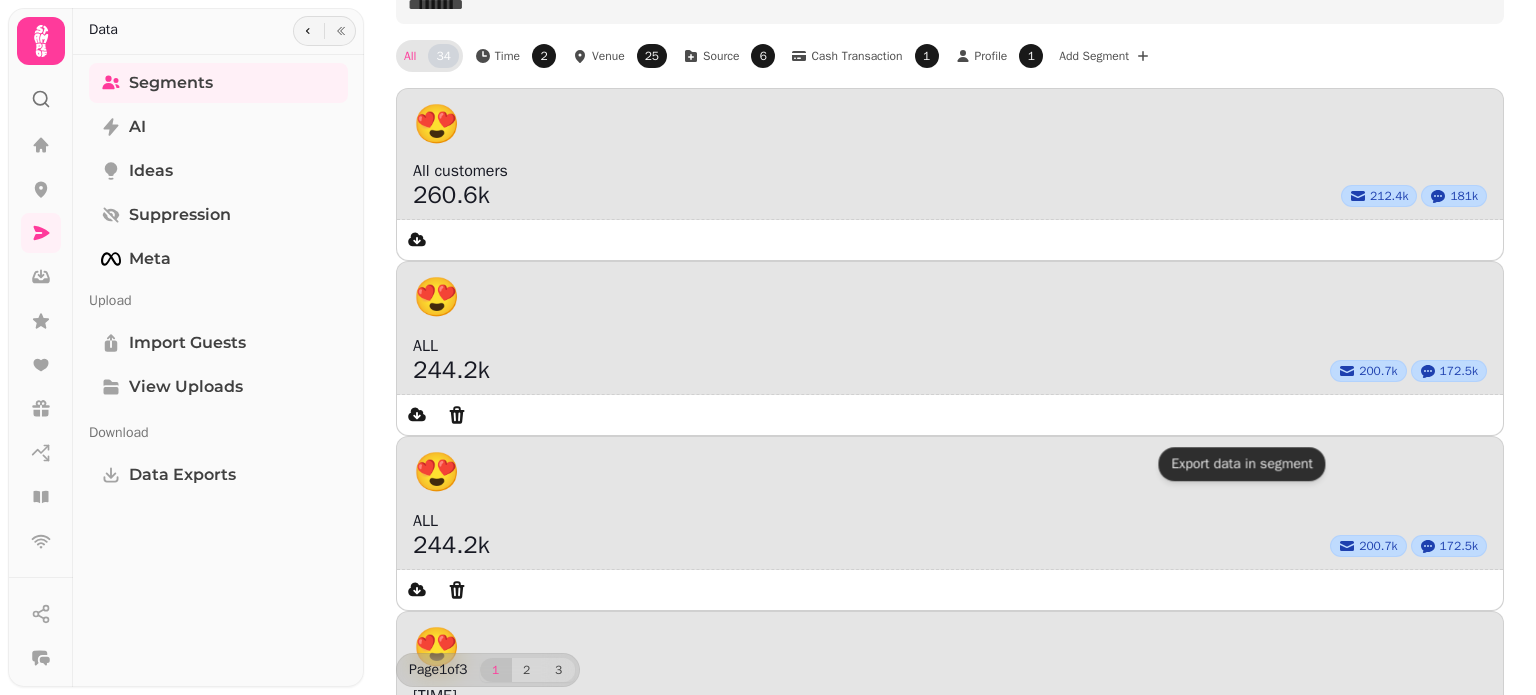 click 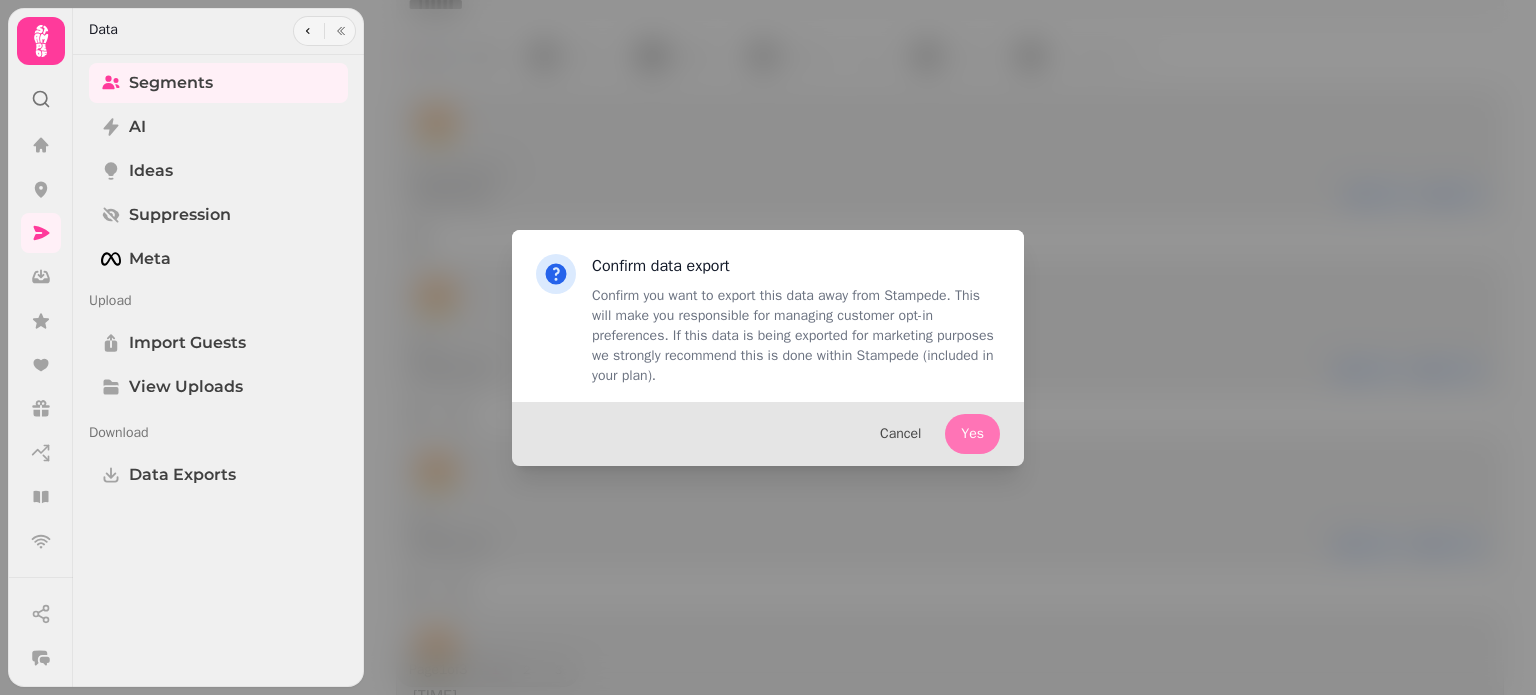 click on "Yes" at bounding box center (972, 434) 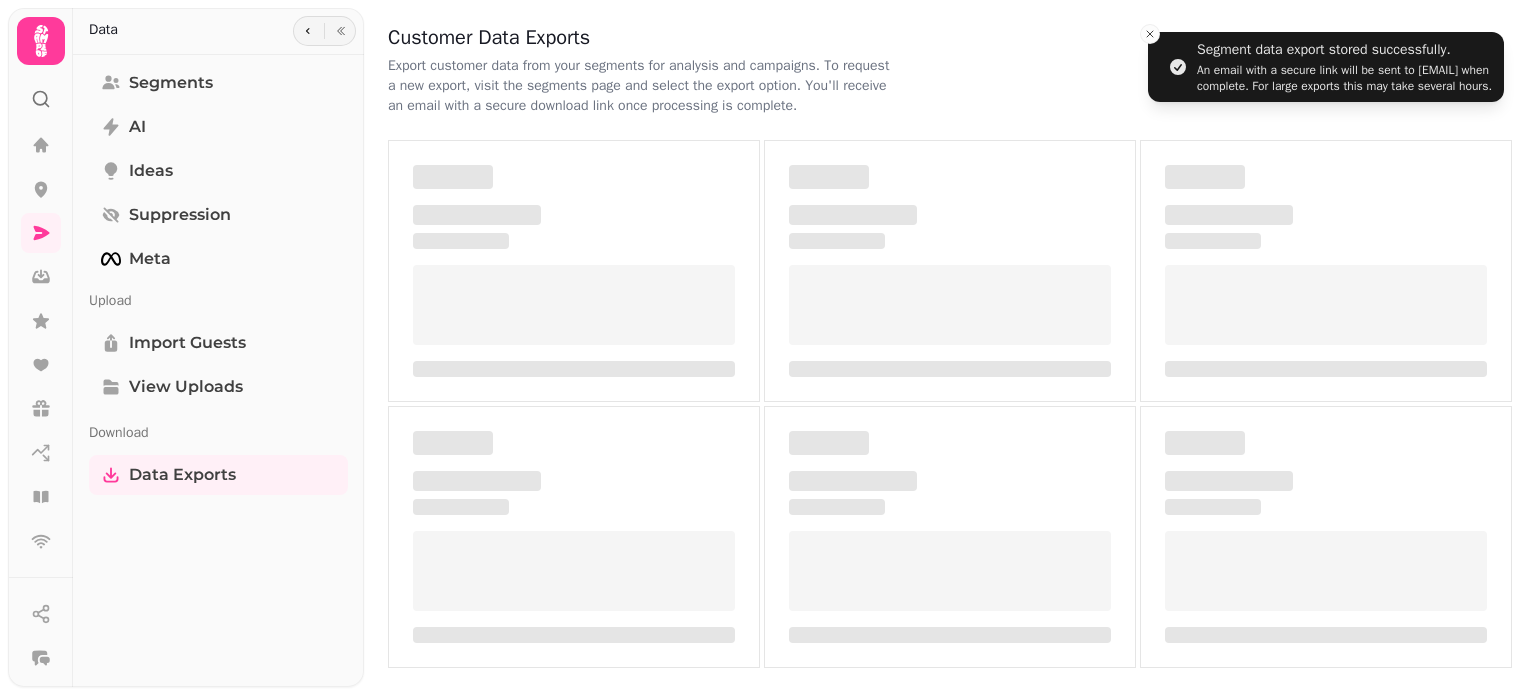 scroll, scrollTop: 0, scrollLeft: 0, axis: both 